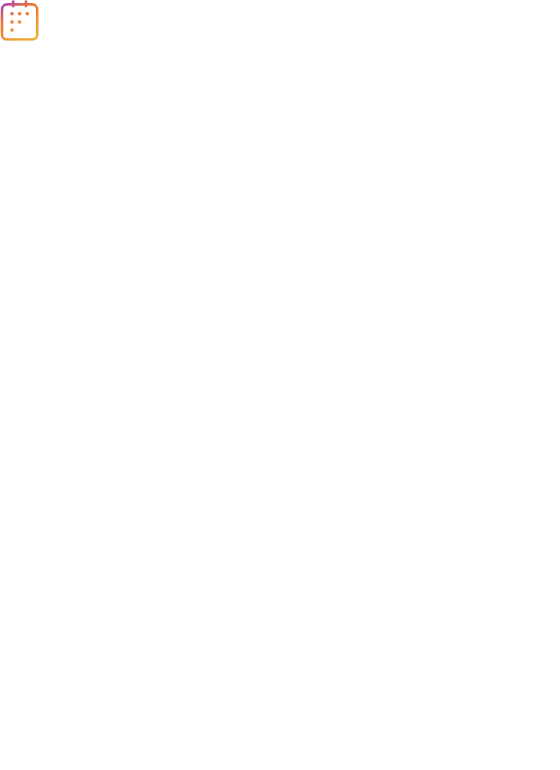 scroll, scrollTop: 0, scrollLeft: 0, axis: both 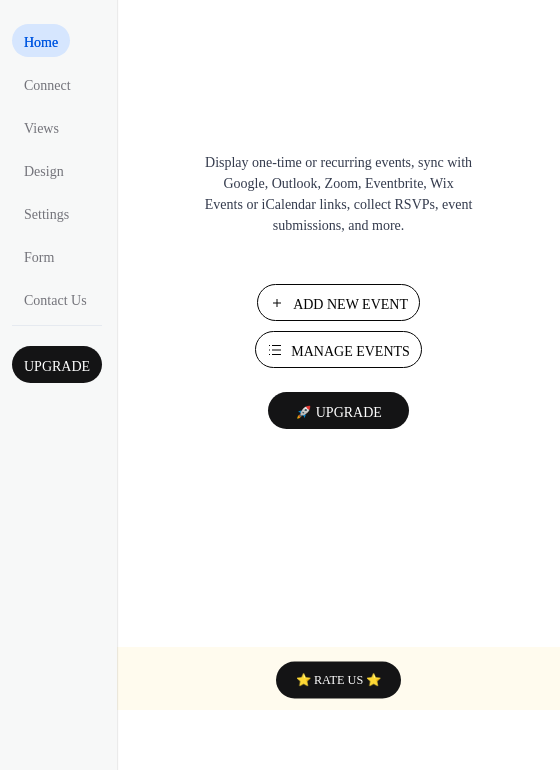 click on "Manage Events" at bounding box center [350, 351] 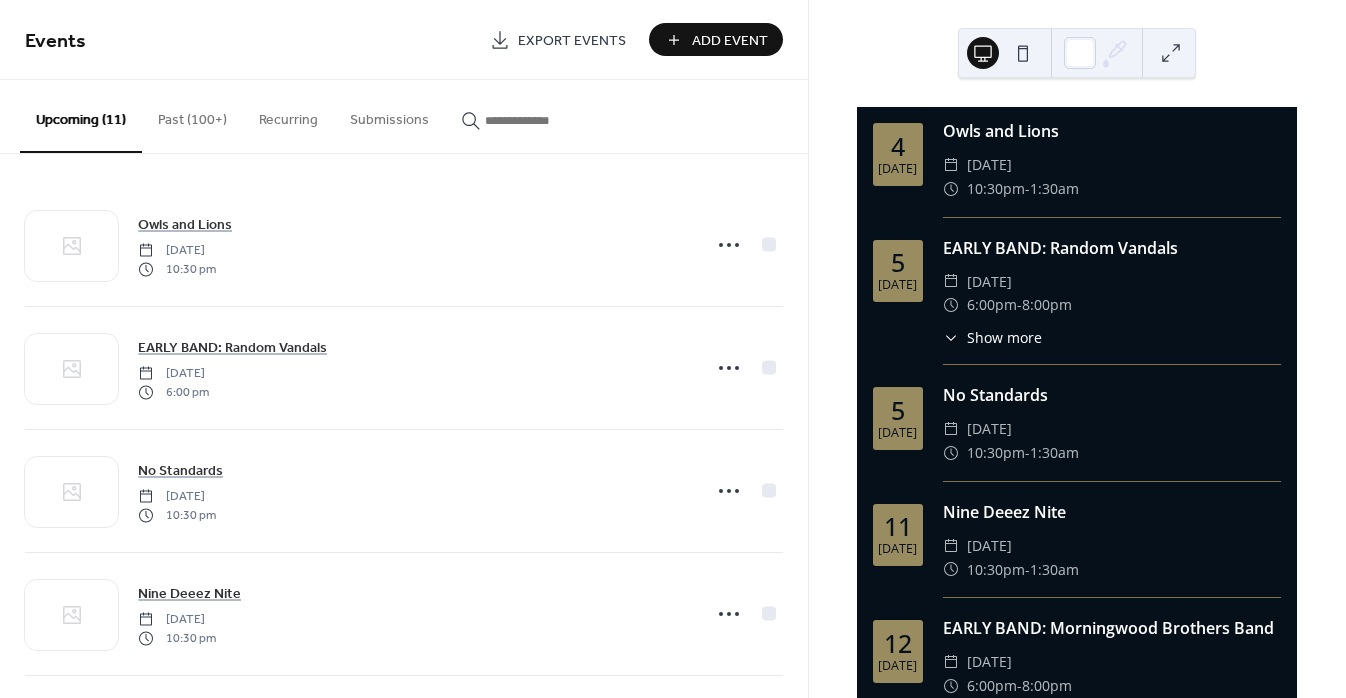 scroll, scrollTop: 0, scrollLeft: 0, axis: both 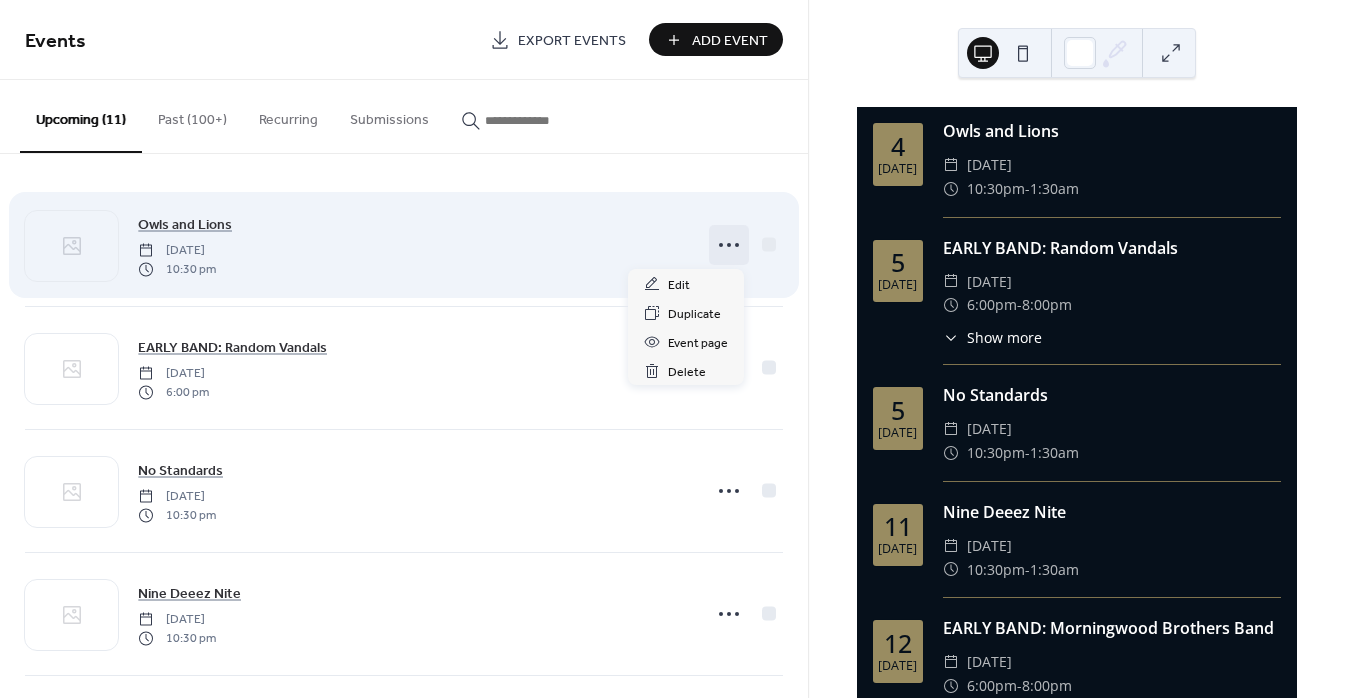 click 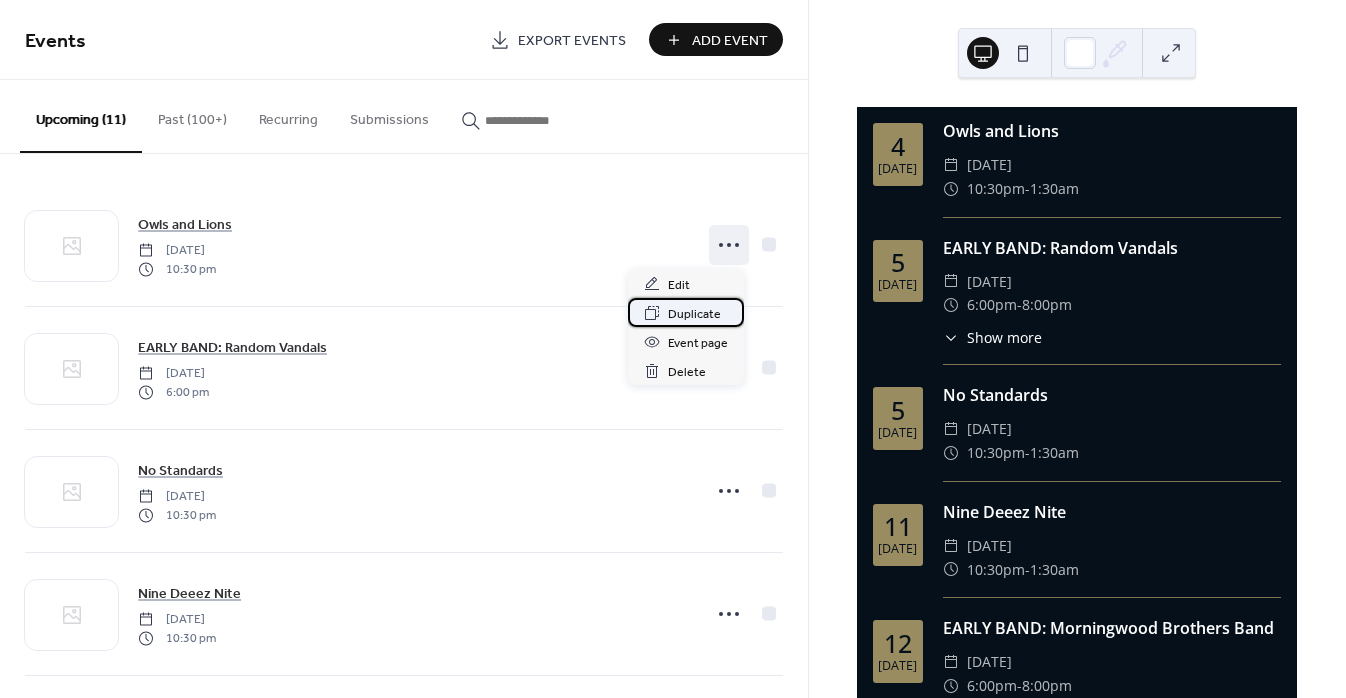 click on "Duplicate" at bounding box center [694, 314] 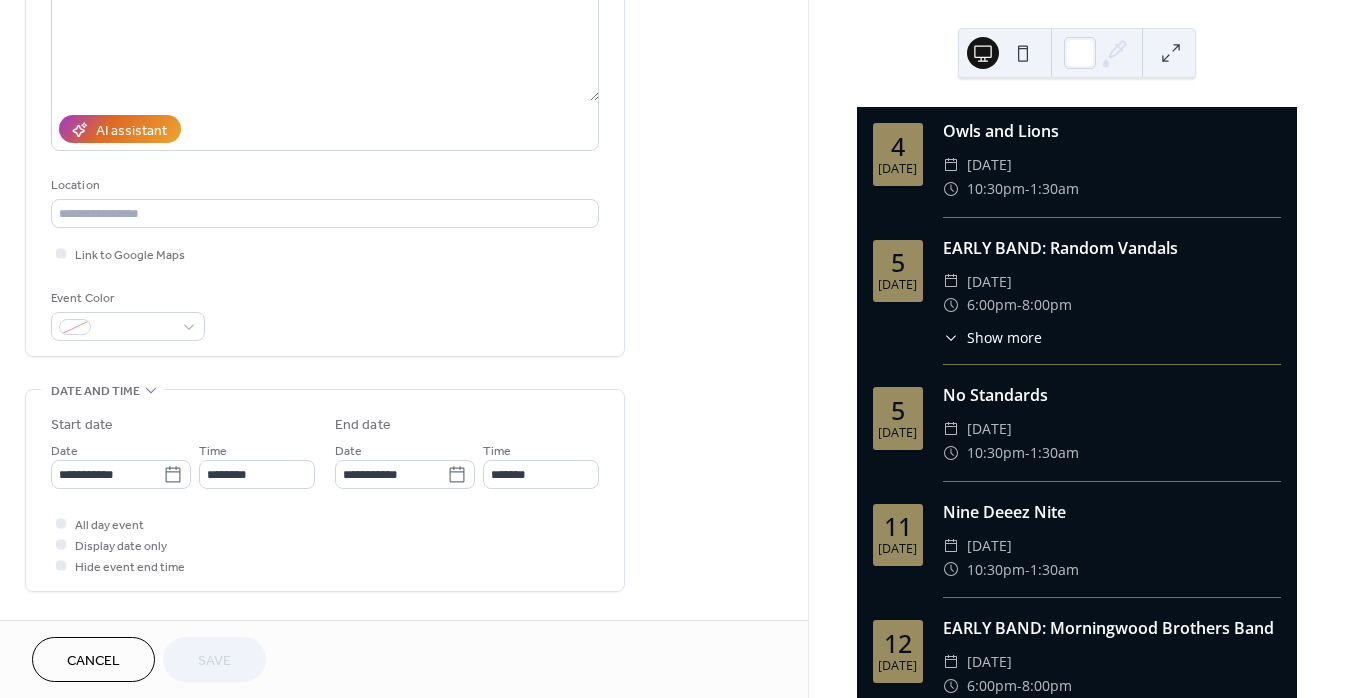 scroll, scrollTop: 279, scrollLeft: 0, axis: vertical 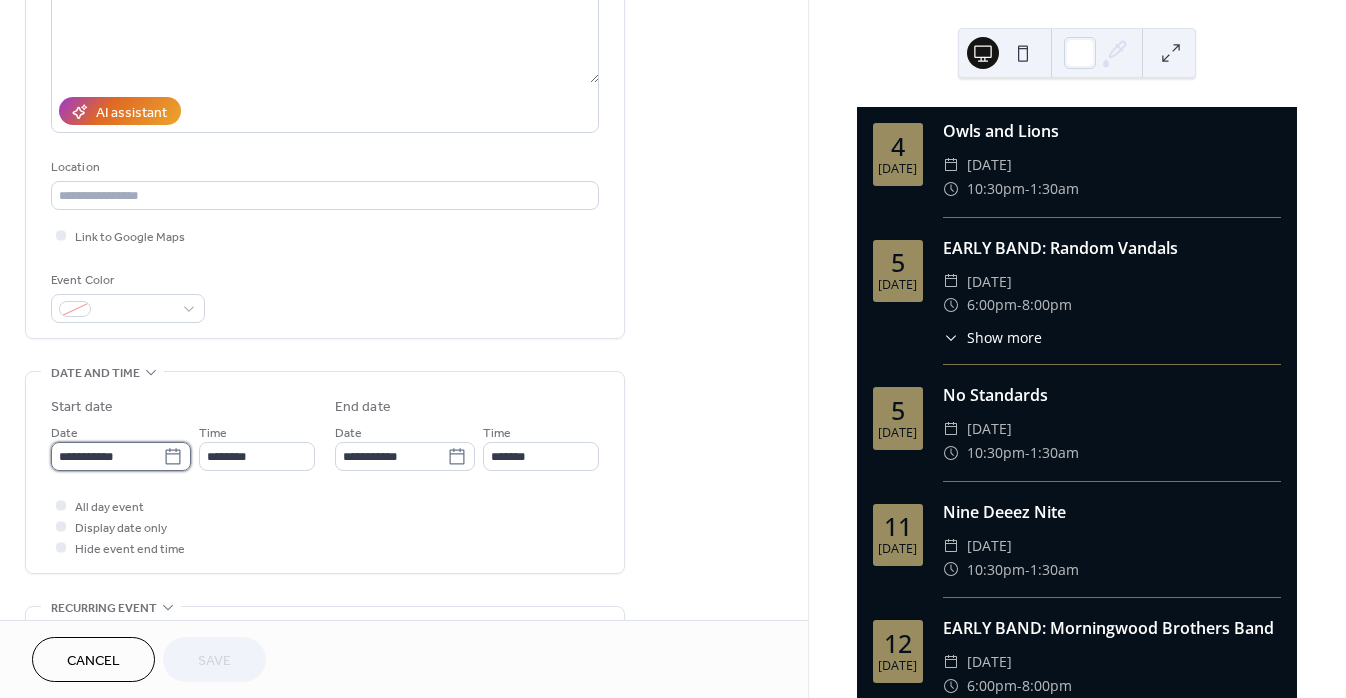 click on "**********" at bounding box center [107, 456] 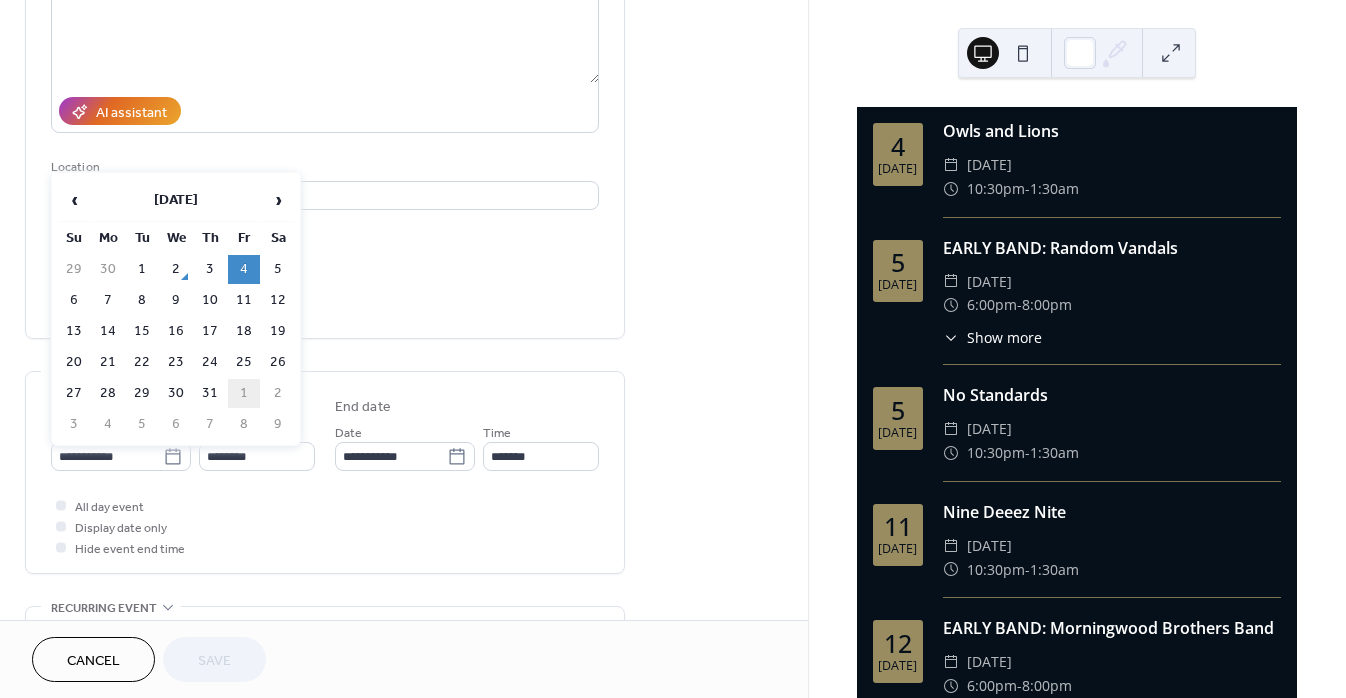click on "1" at bounding box center [244, 393] 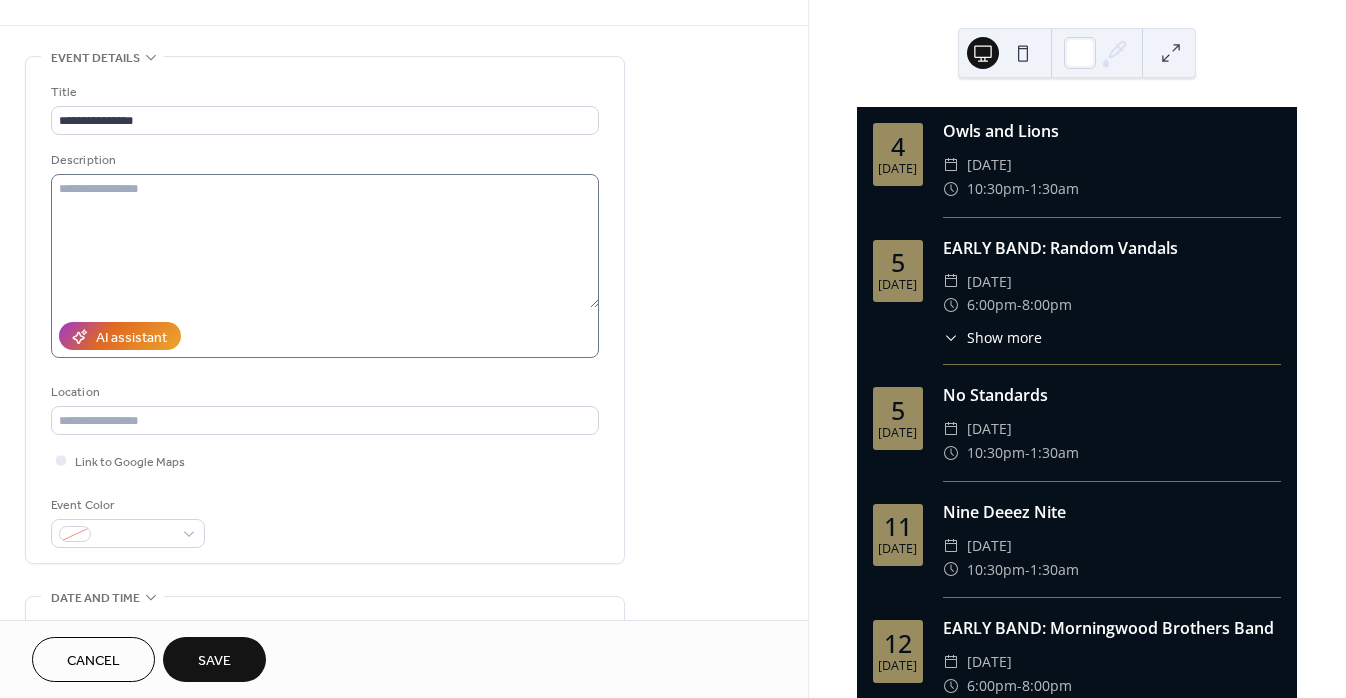 scroll, scrollTop: 21, scrollLeft: 0, axis: vertical 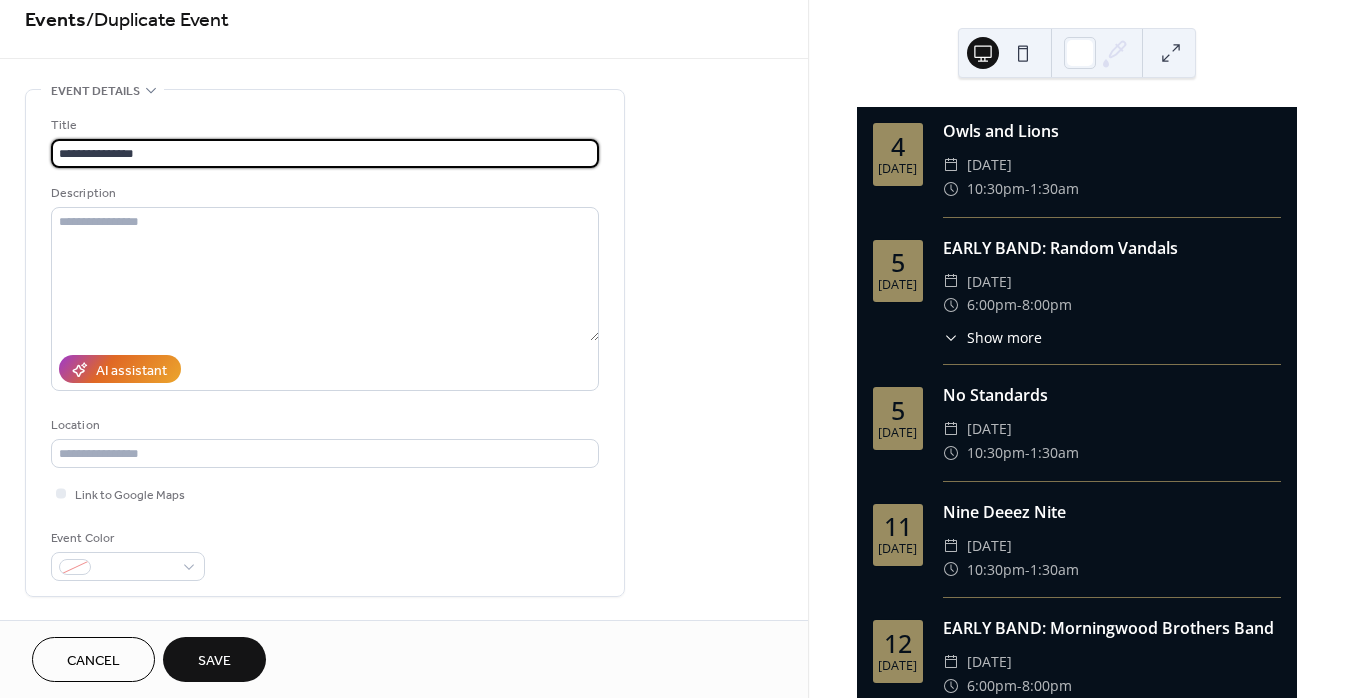 click on "**********" at bounding box center (325, 153) 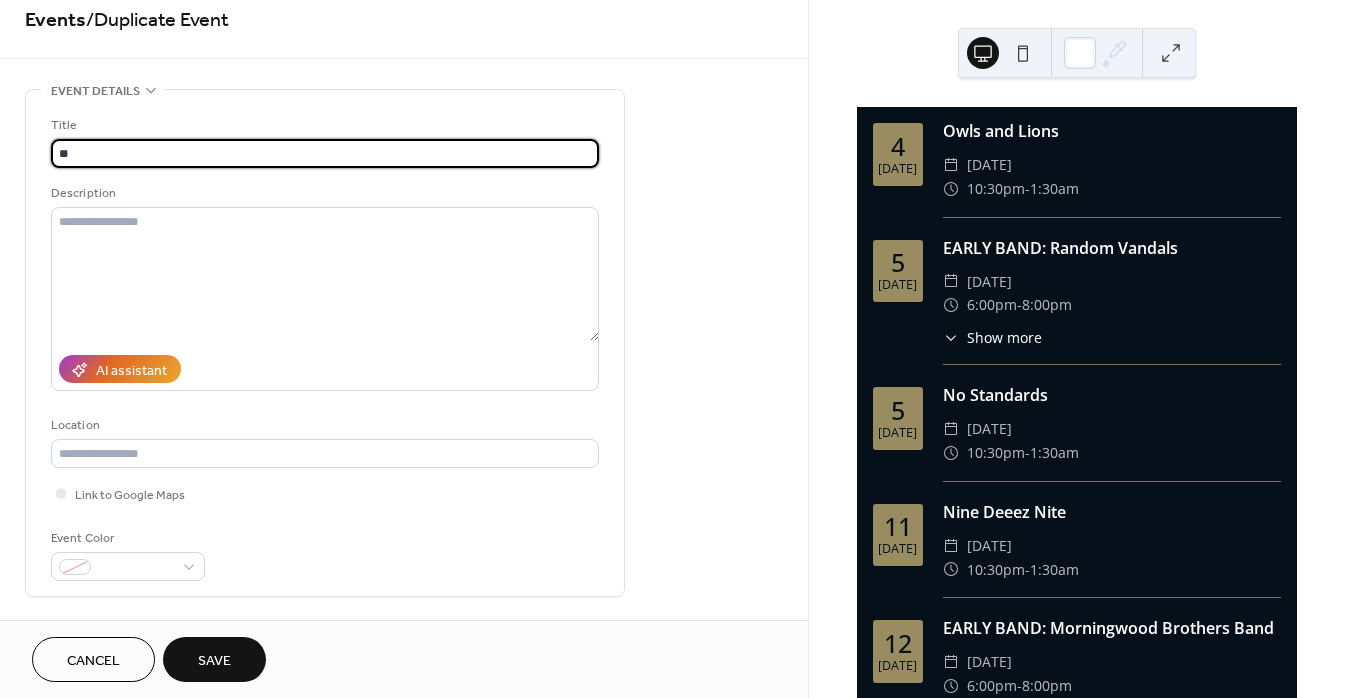 type on "*" 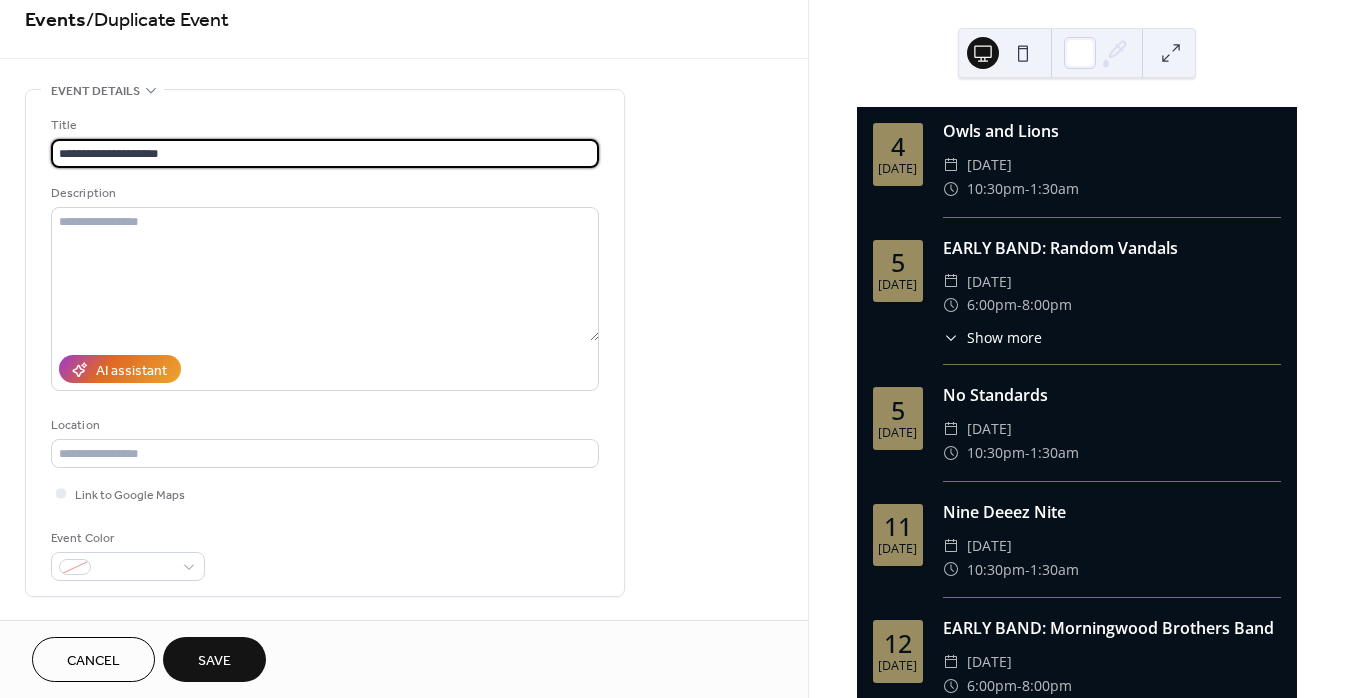 type on "**********" 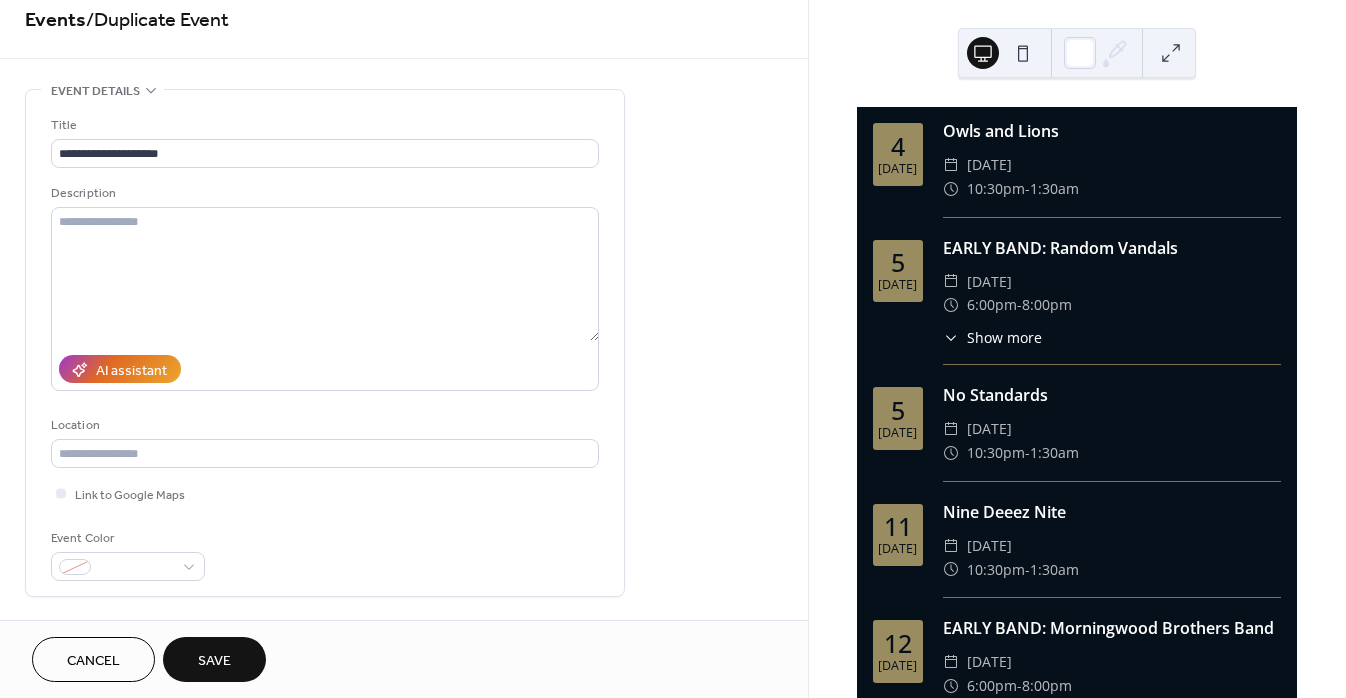 click on "Save" at bounding box center [214, 661] 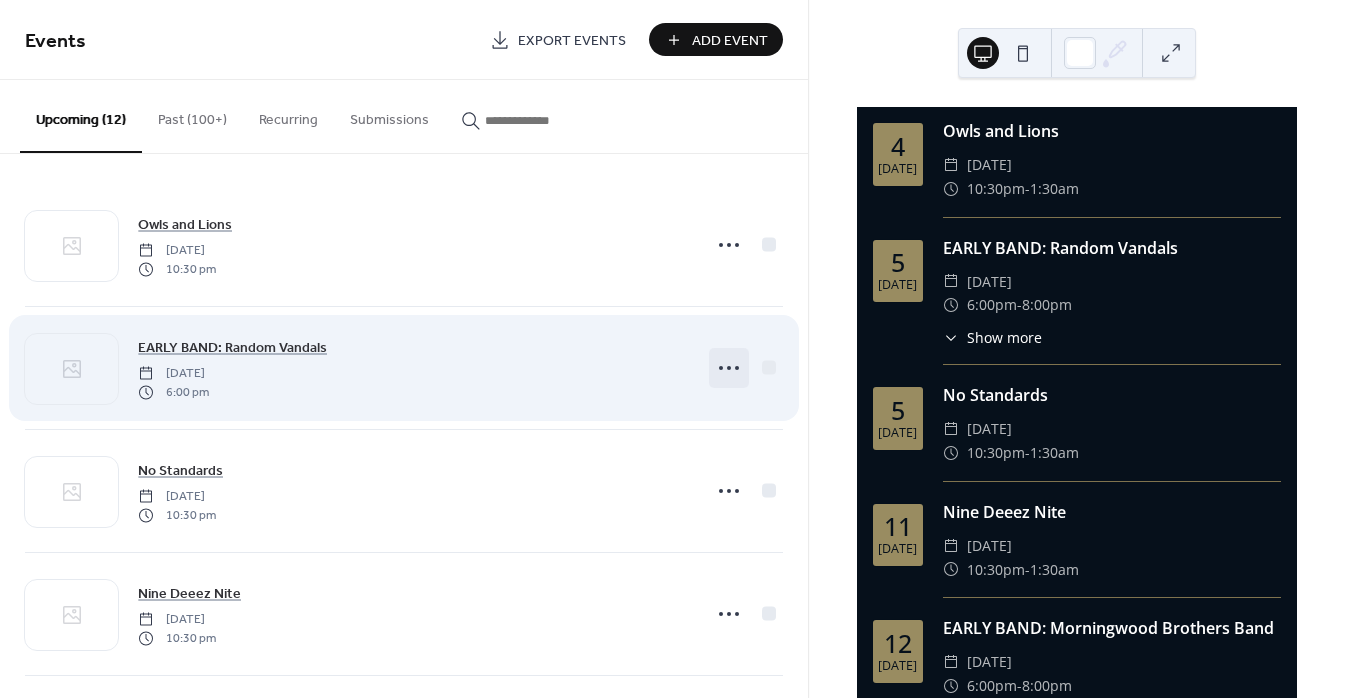 click 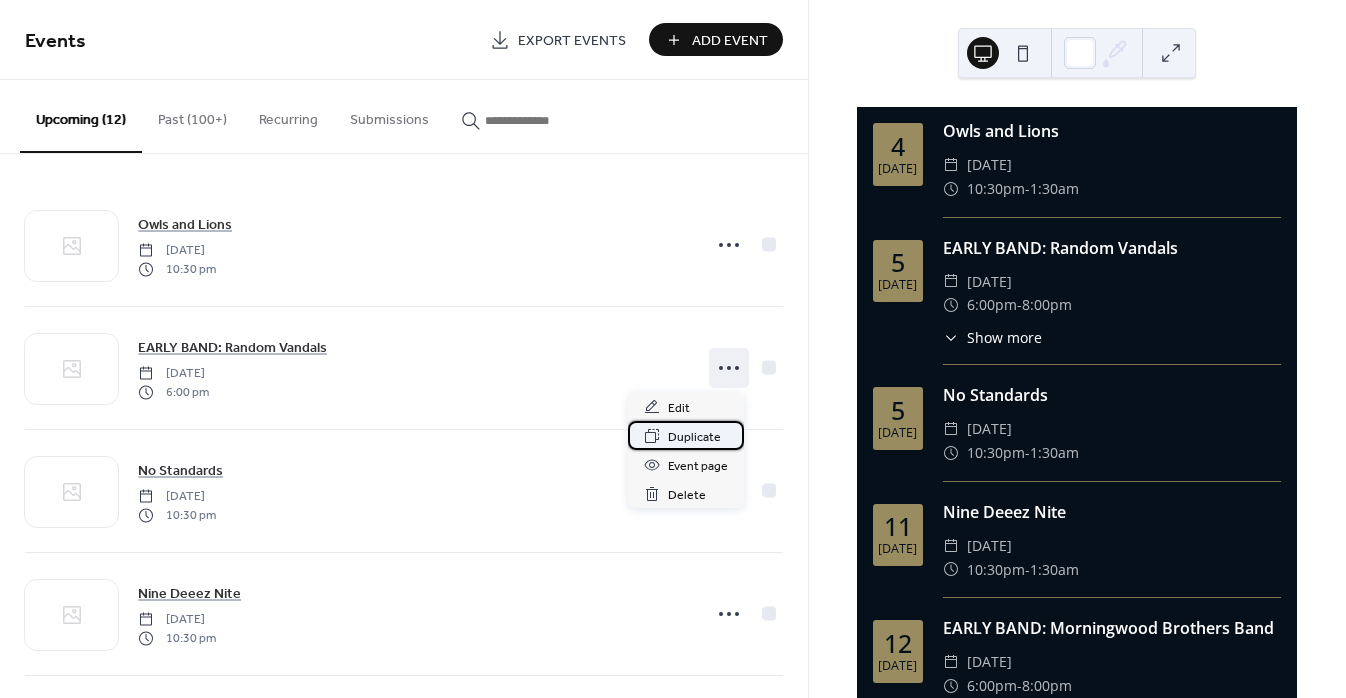 click on "Duplicate" at bounding box center (694, 437) 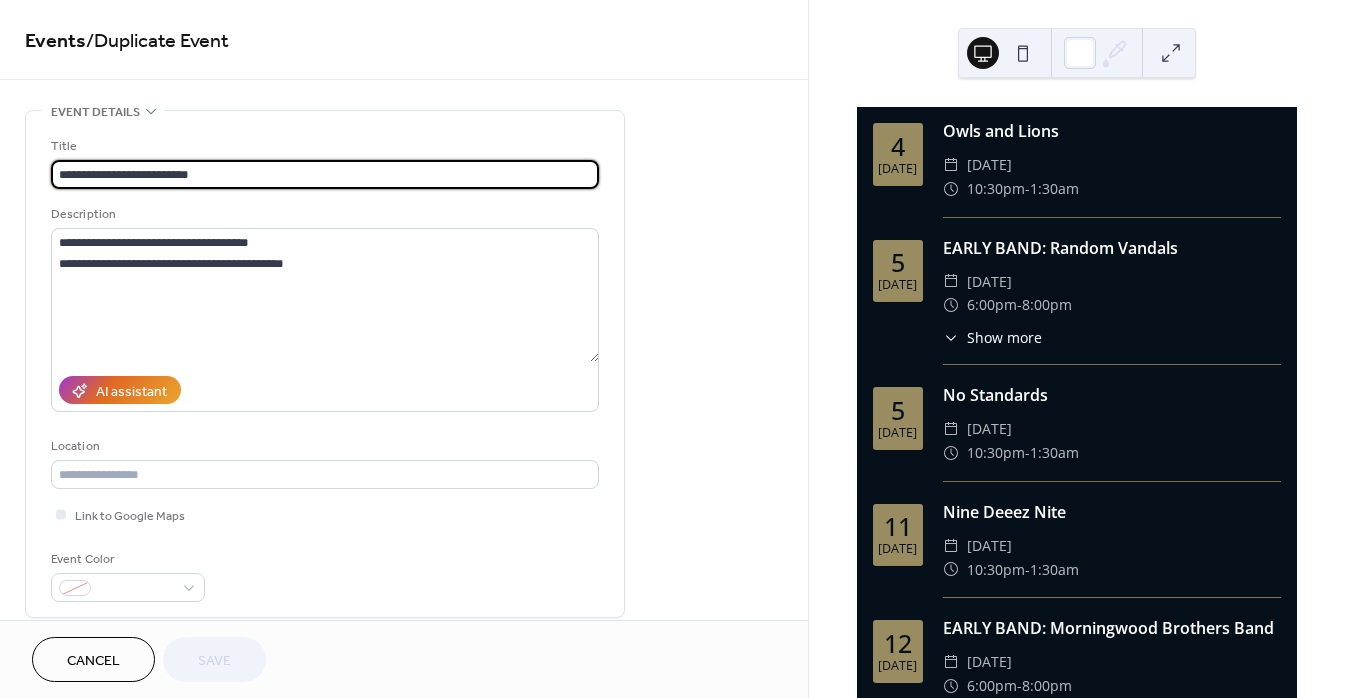 drag, startPoint x: 226, startPoint y: 172, endPoint x: 135, endPoint y: 169, distance: 91.04944 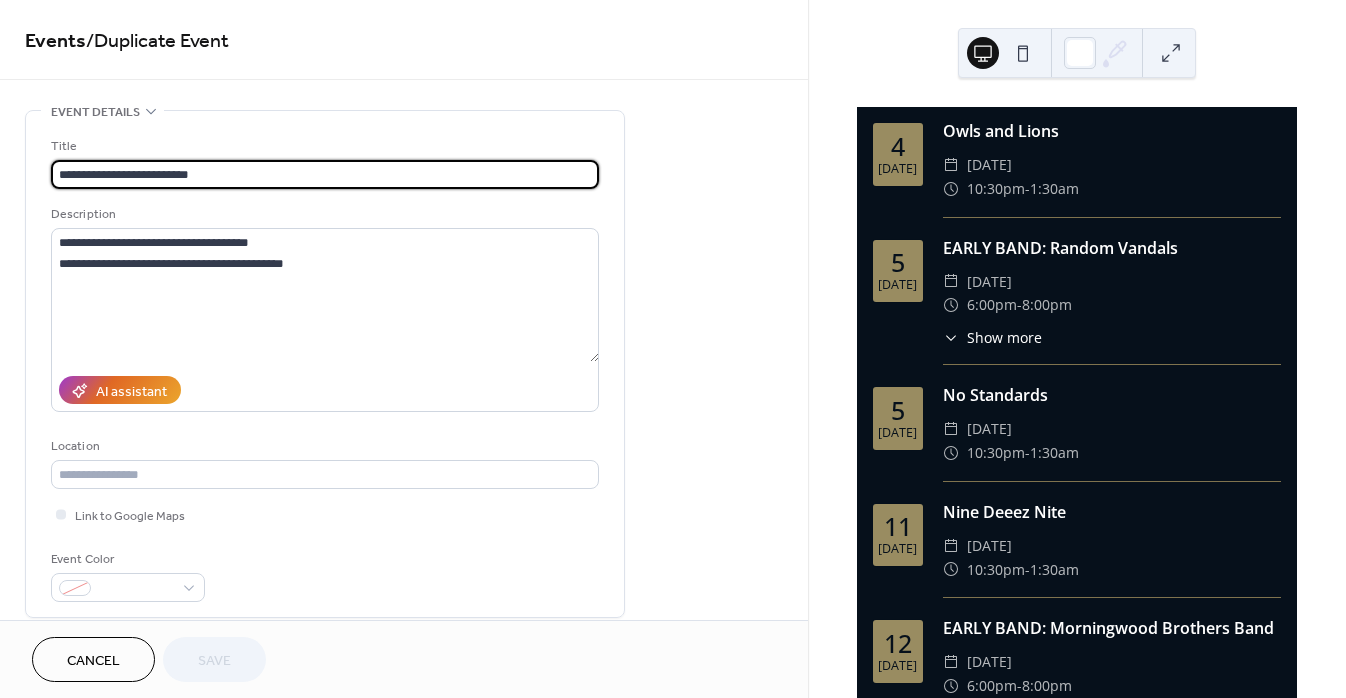 click on "**********" at bounding box center [325, 174] 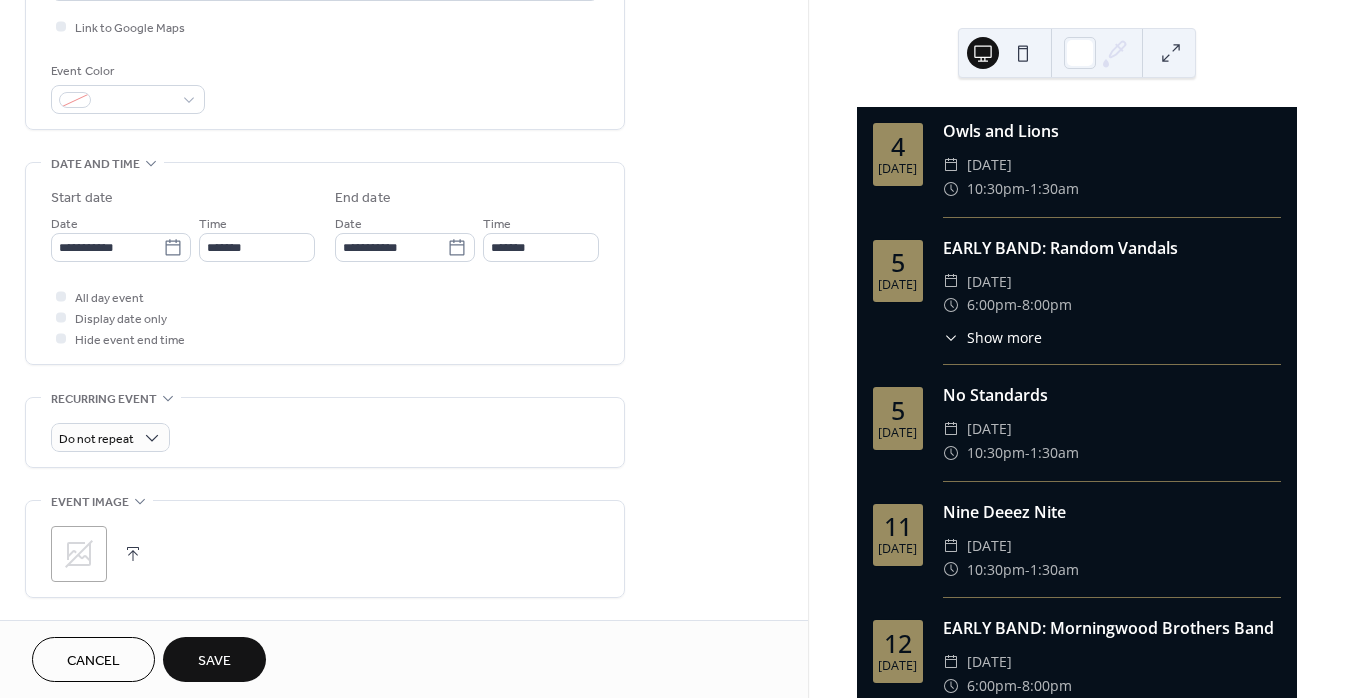 scroll, scrollTop: 490, scrollLeft: 0, axis: vertical 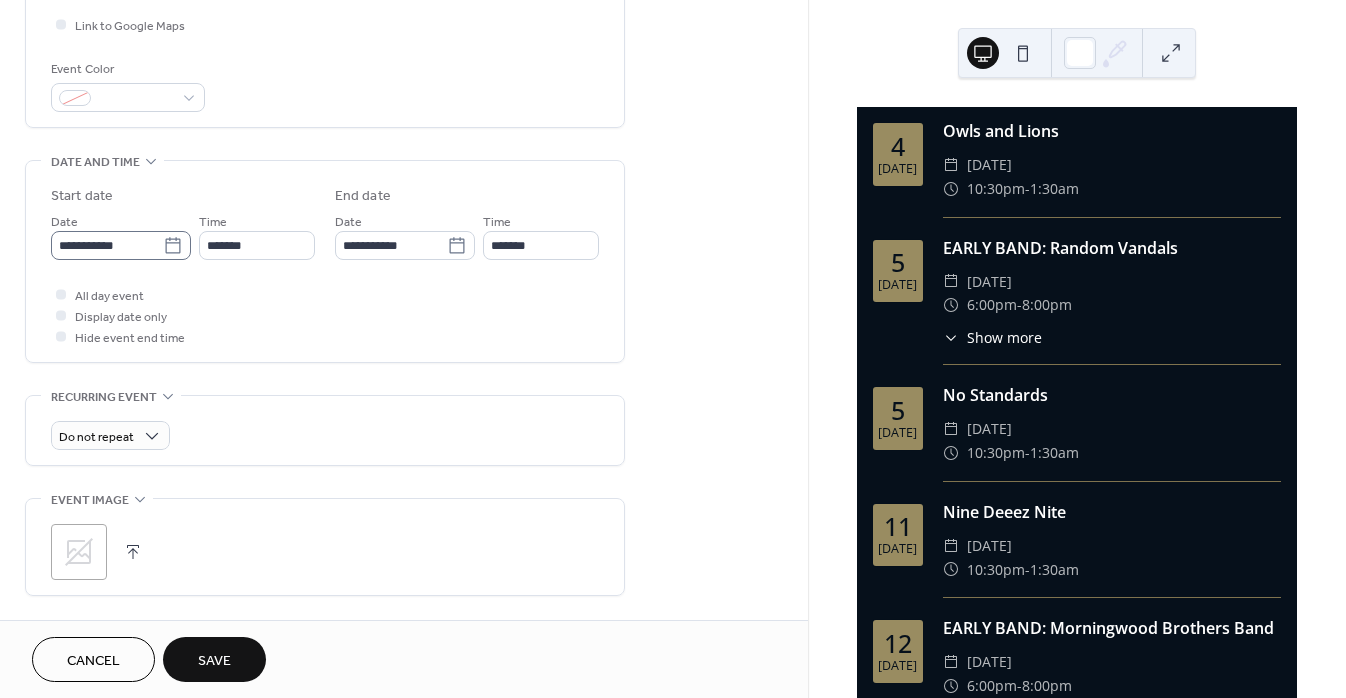 type on "**********" 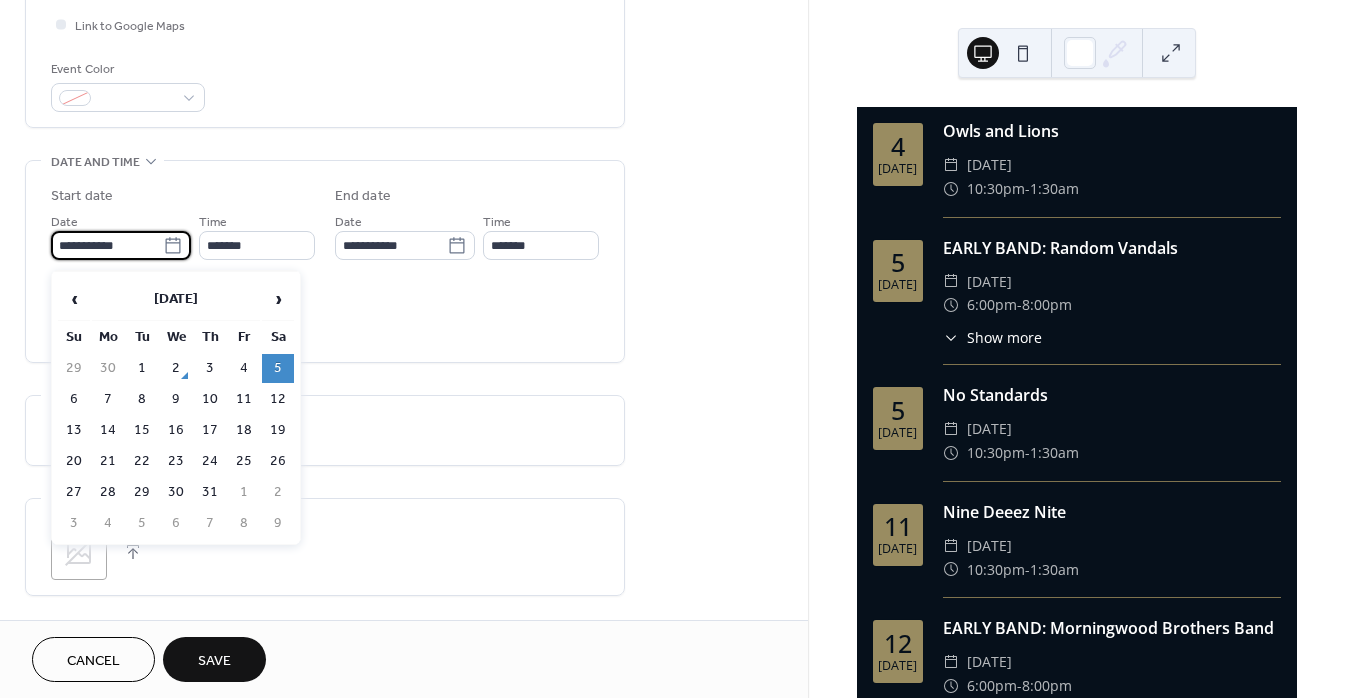 click on "**********" at bounding box center (107, 245) 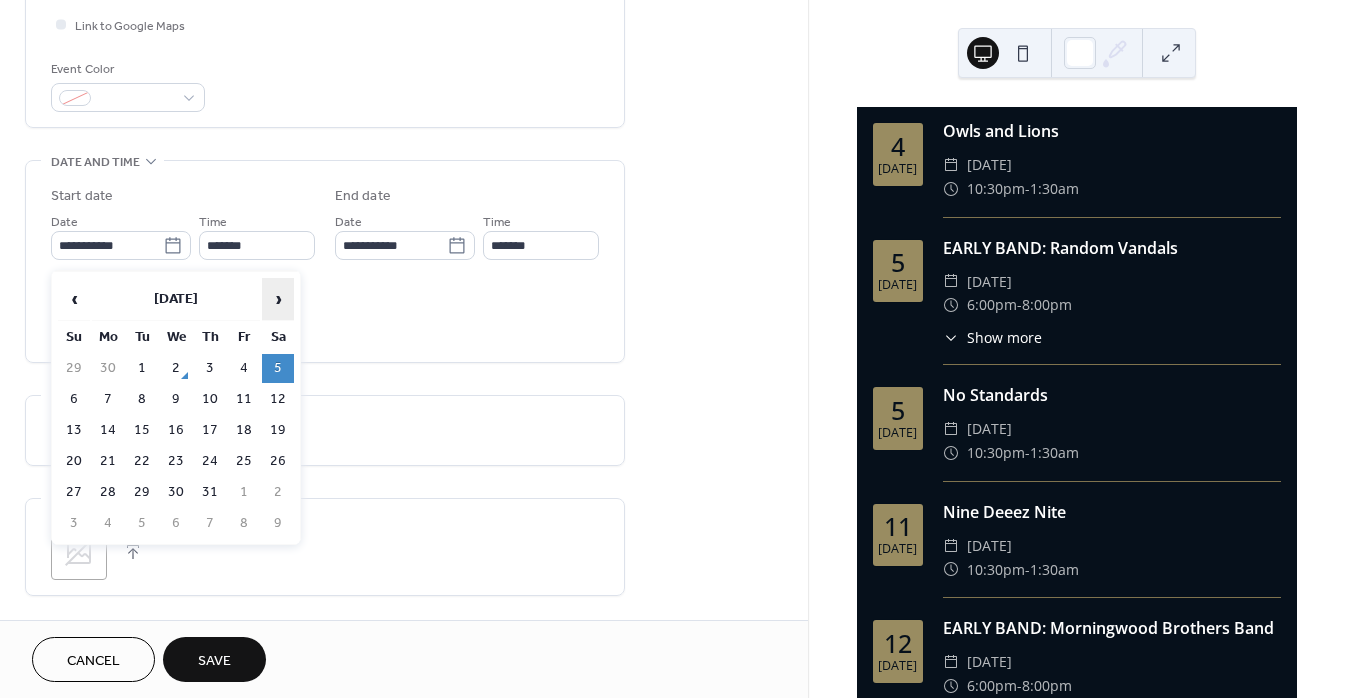 click on "›" at bounding box center [278, 299] 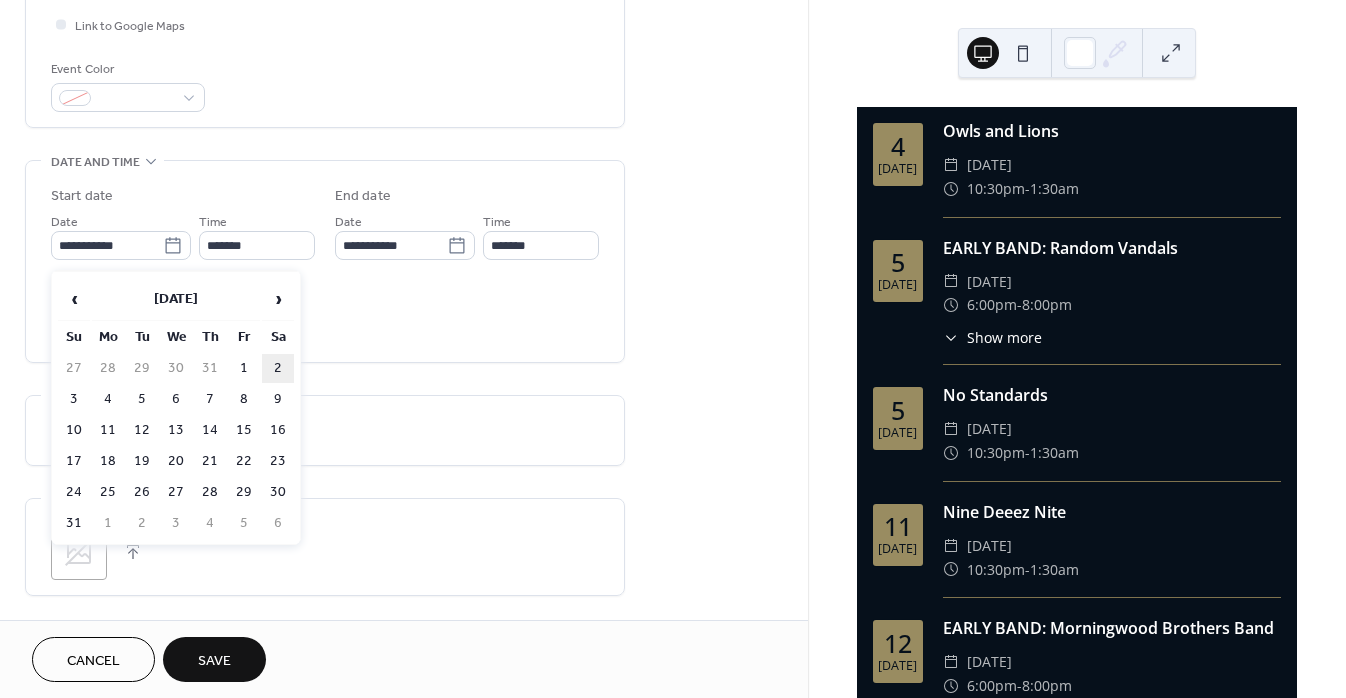 click on "2" at bounding box center (278, 368) 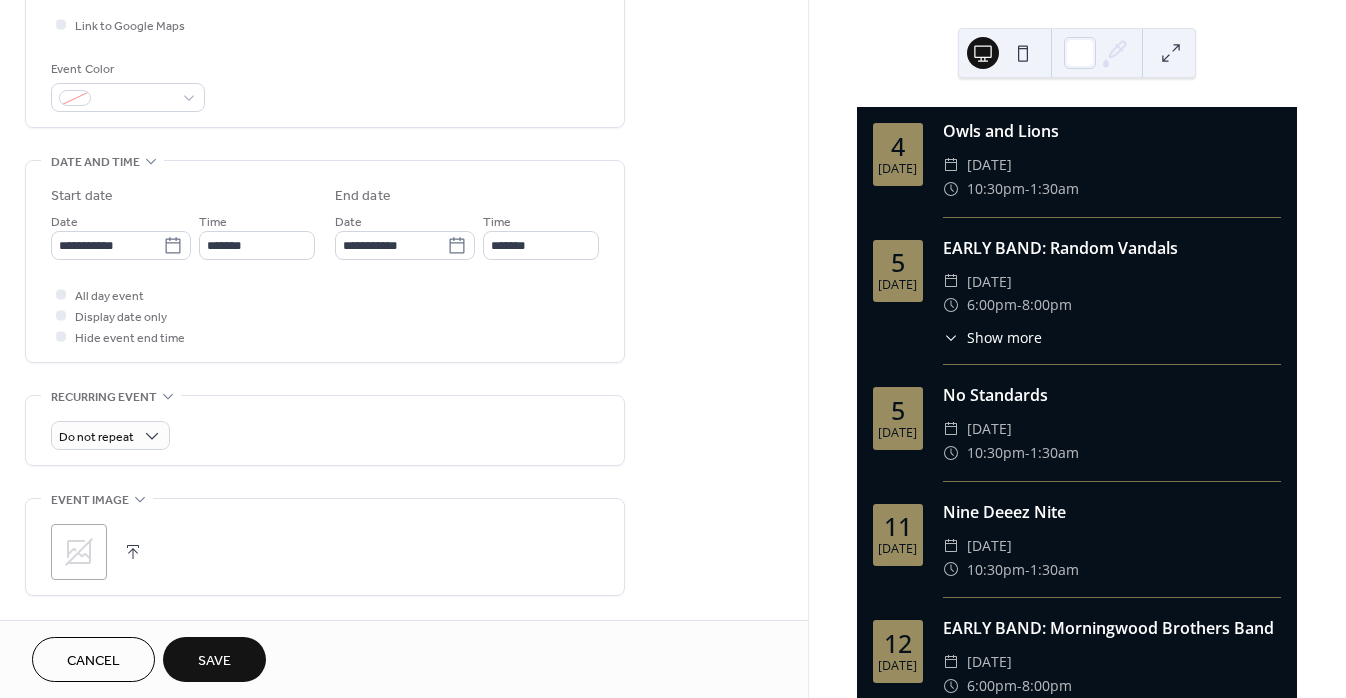 click on "Save" at bounding box center (214, 659) 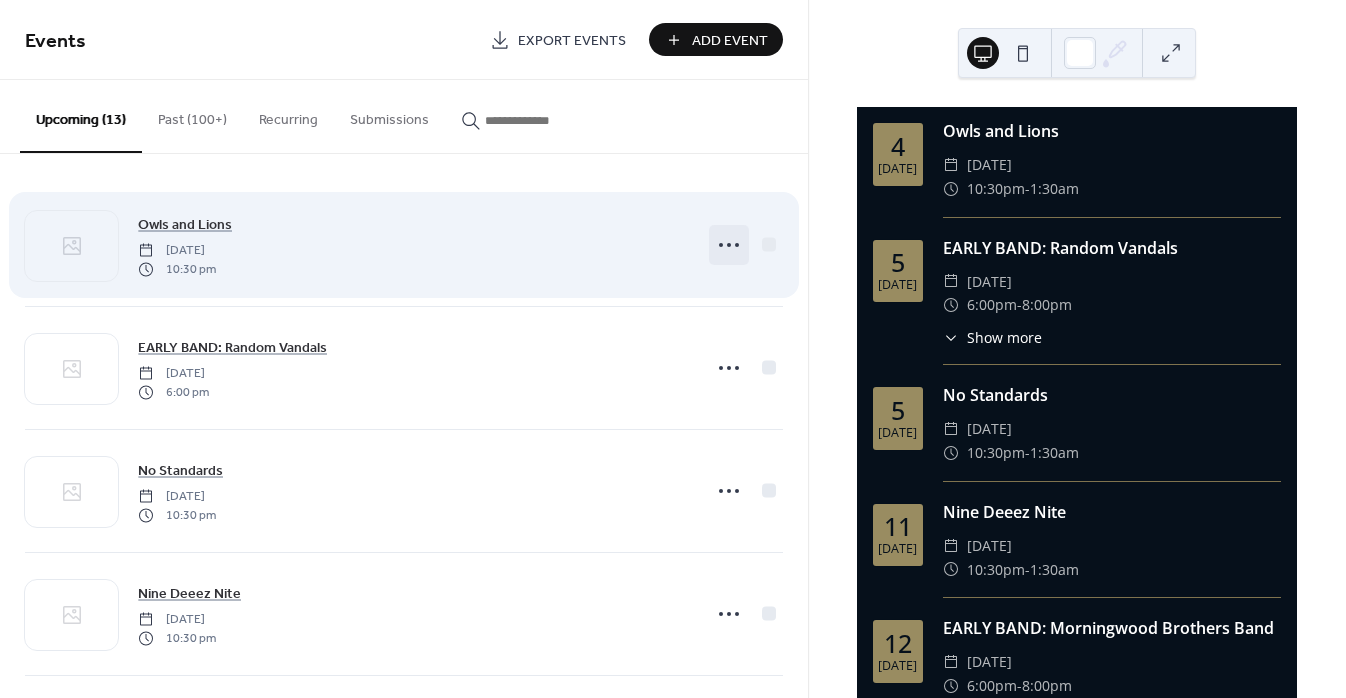 click 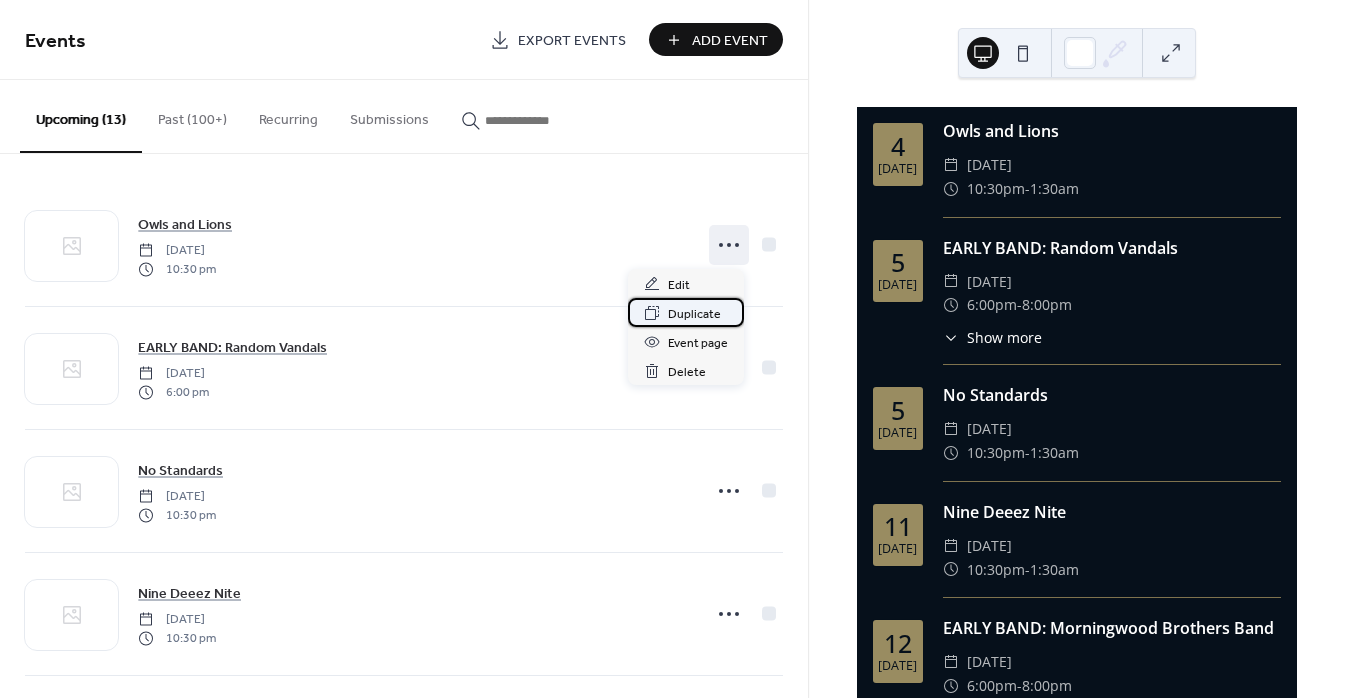 click on "Duplicate" at bounding box center [694, 314] 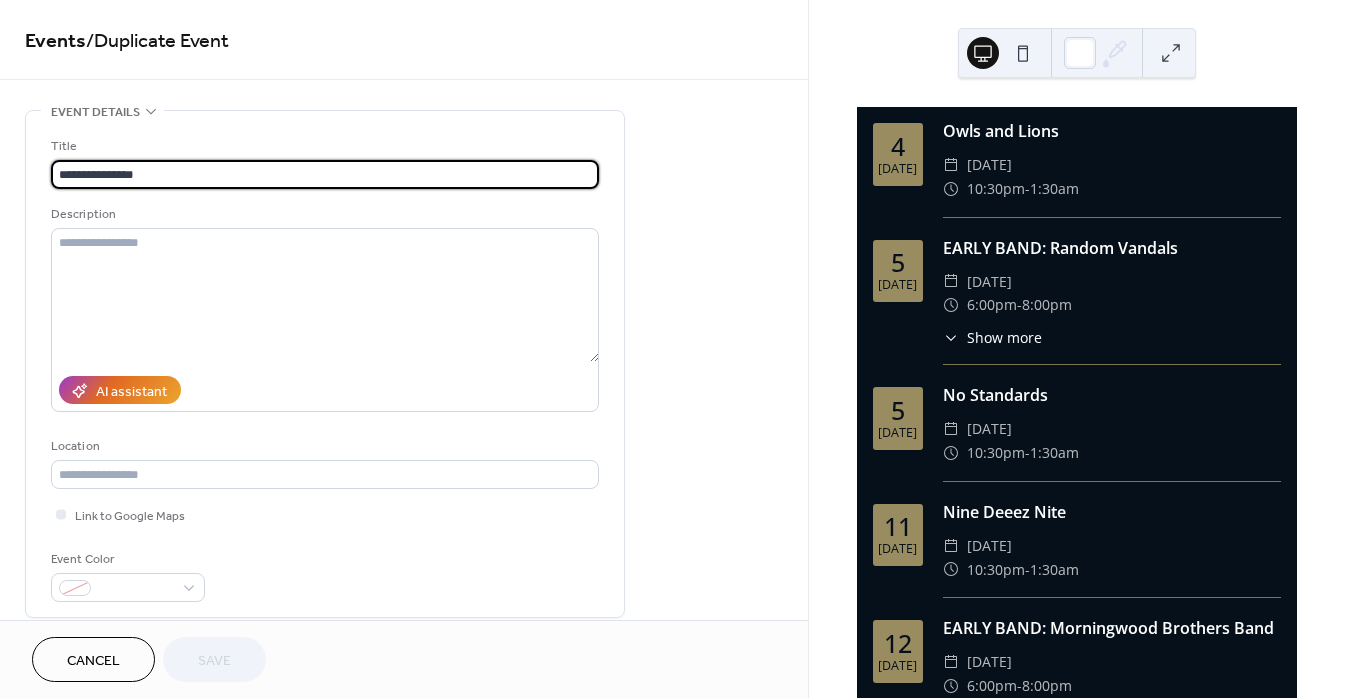 drag, startPoint x: 143, startPoint y: 170, endPoint x: -83, endPoint y: 152, distance: 226.71568 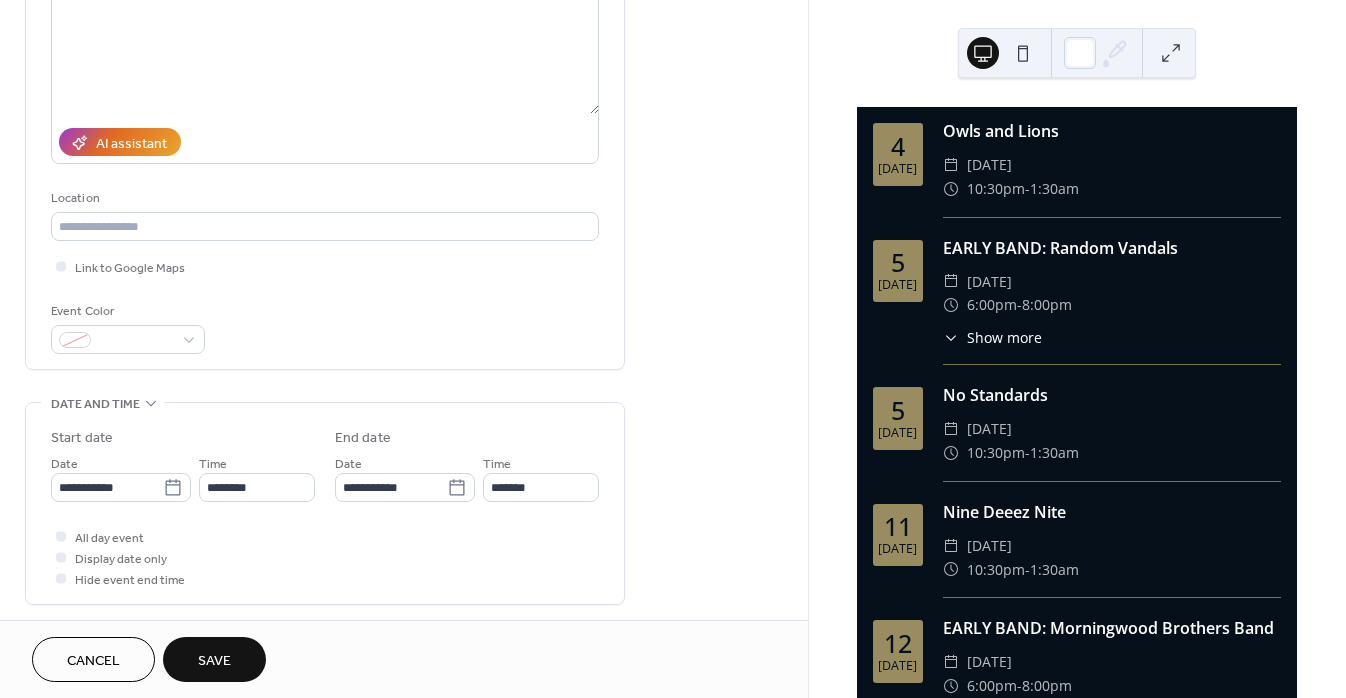 scroll, scrollTop: 292, scrollLeft: 0, axis: vertical 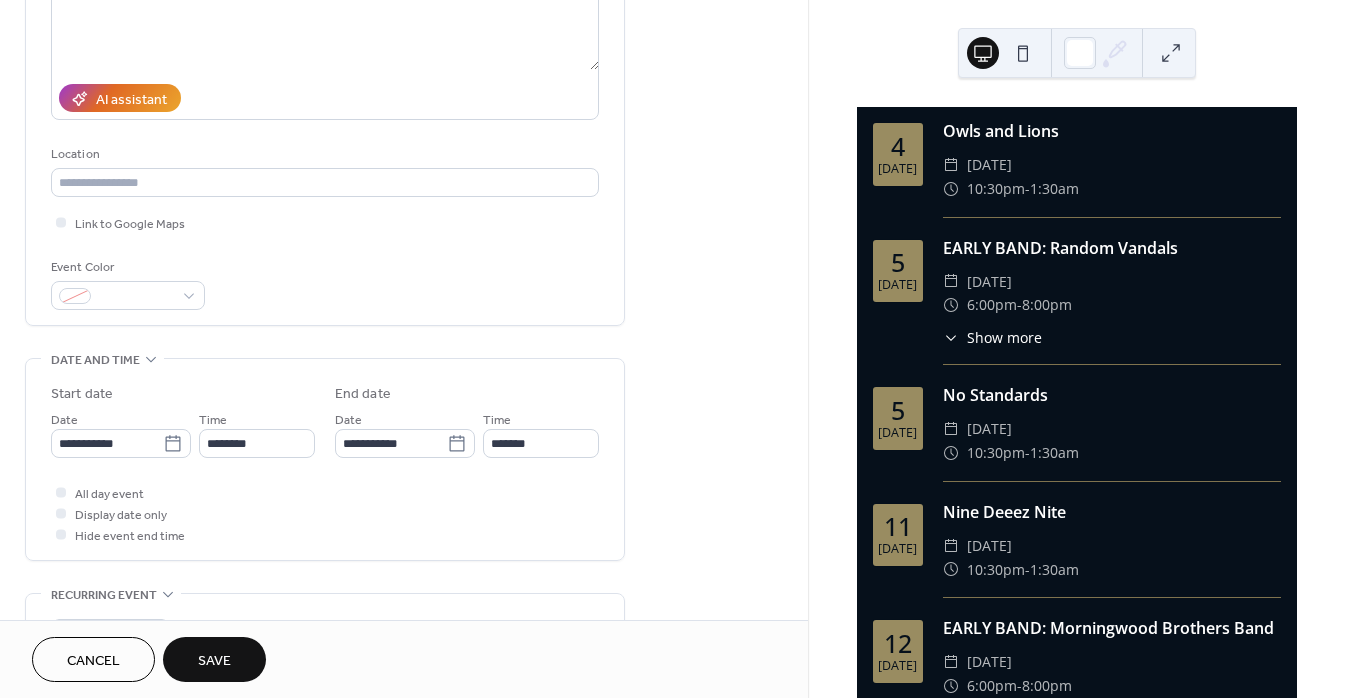 type on "******" 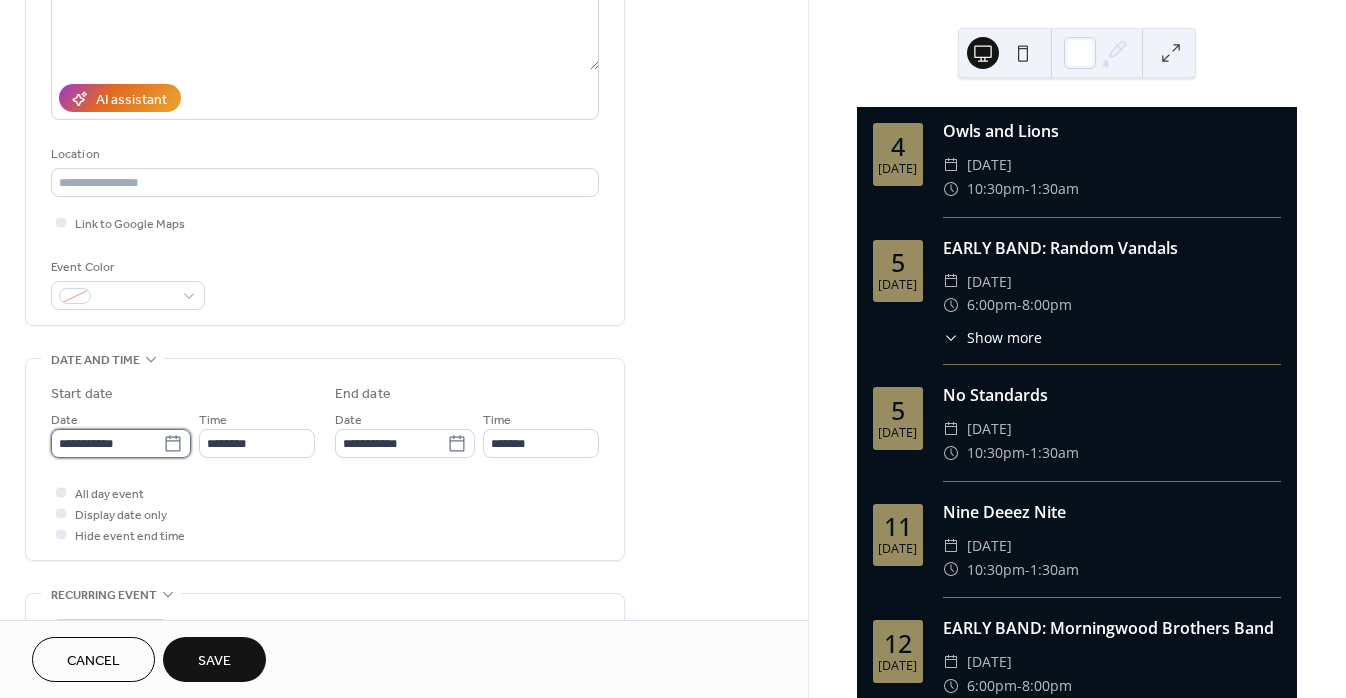 click on "**********" at bounding box center (107, 443) 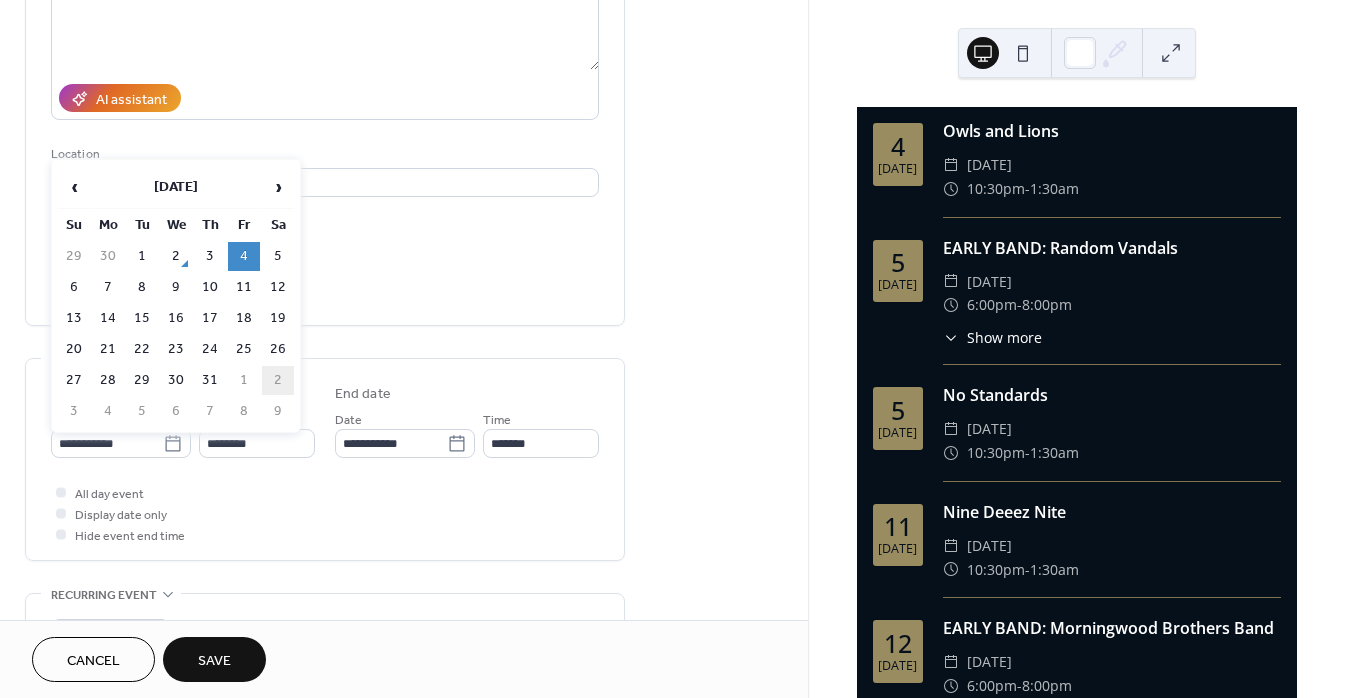click on "2" at bounding box center [278, 380] 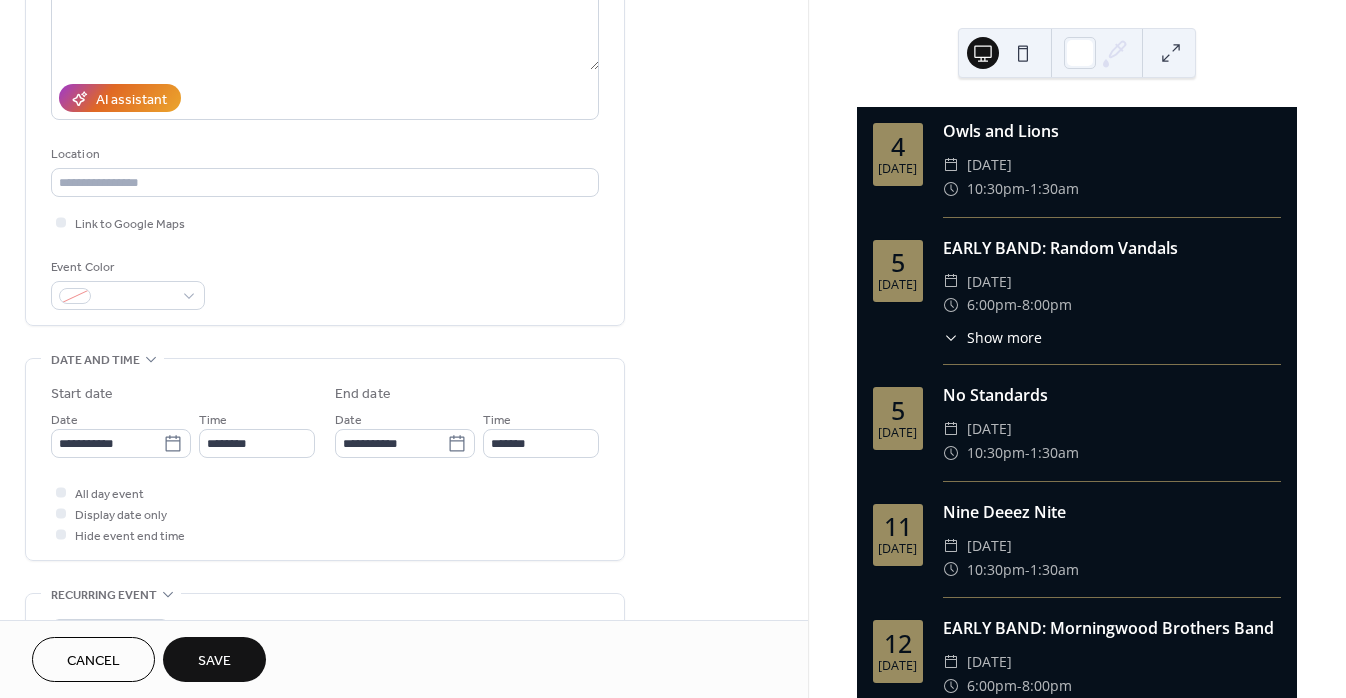 click on "Save" at bounding box center (214, 661) 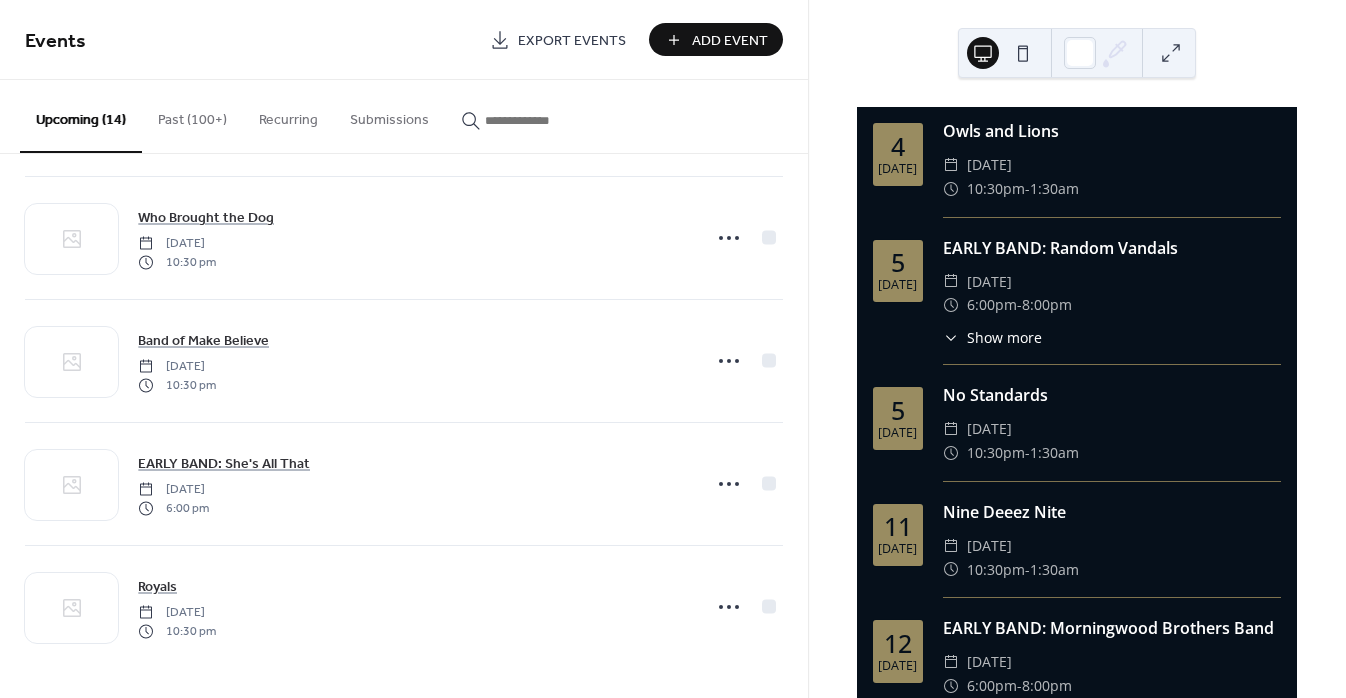 scroll, scrollTop: 1237, scrollLeft: 0, axis: vertical 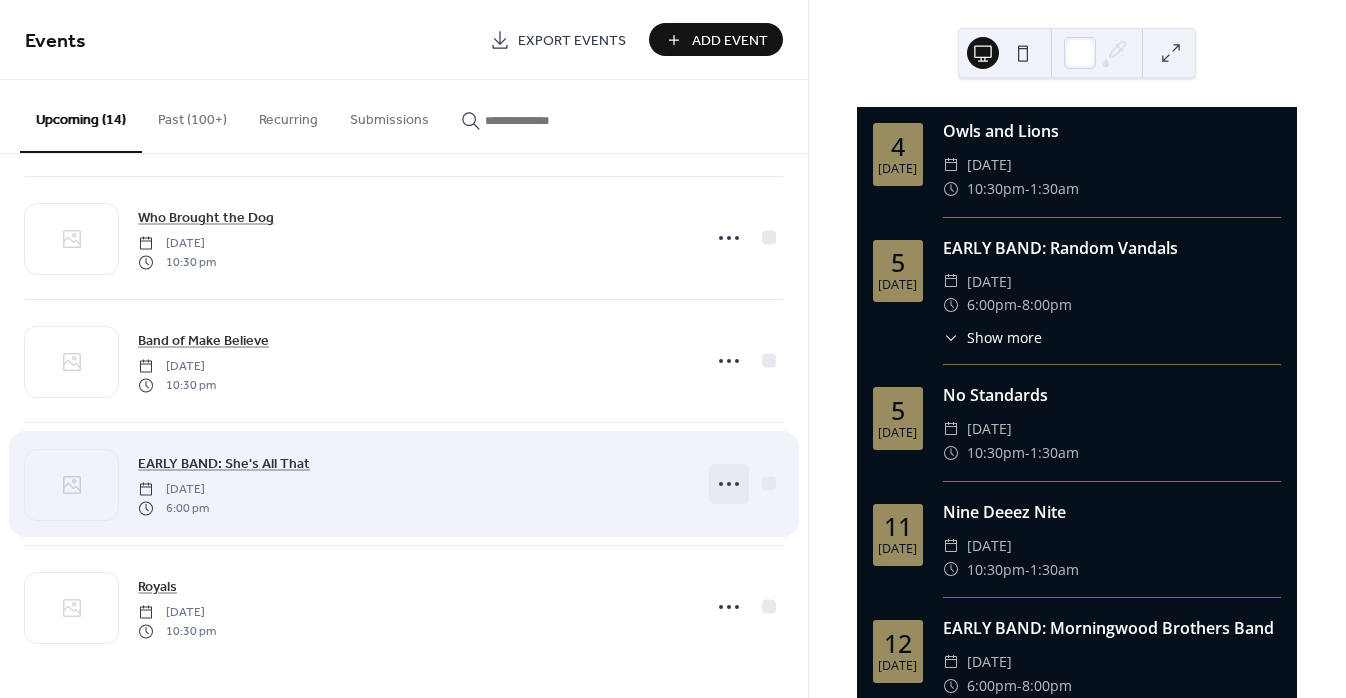click 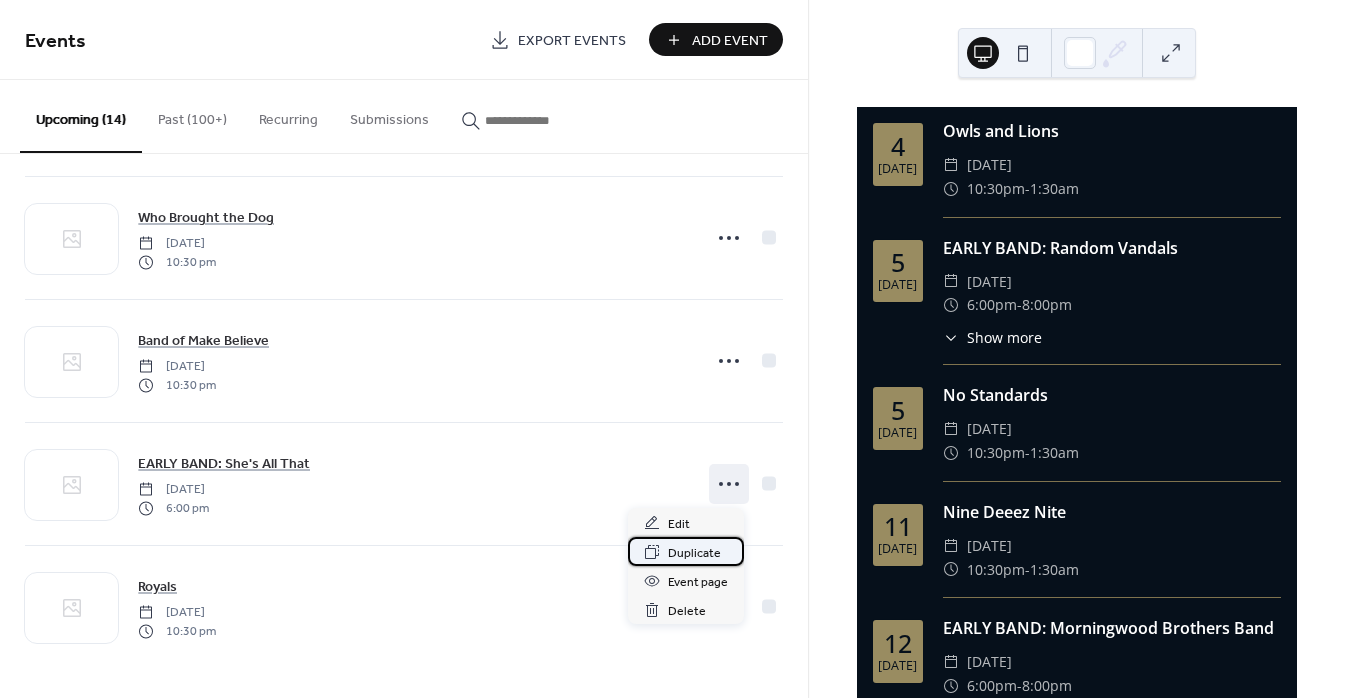 click on "Duplicate" at bounding box center (694, 553) 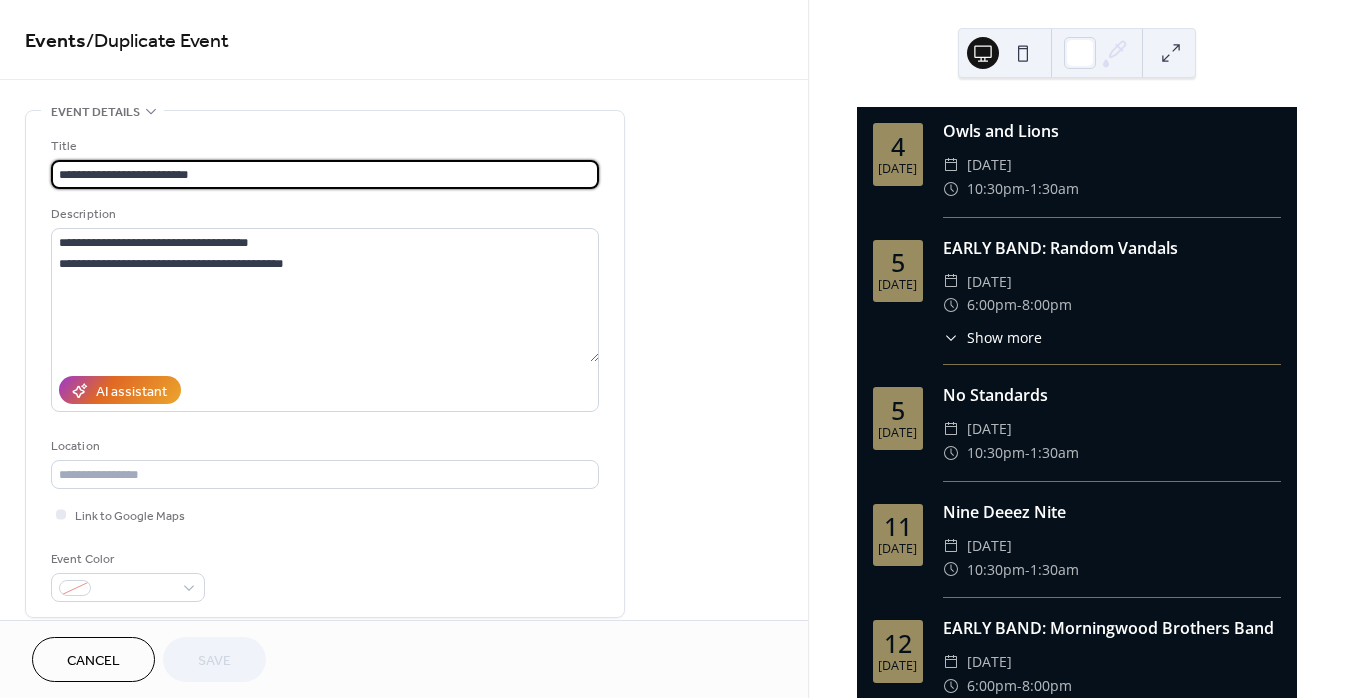 click on "**********" at bounding box center (325, 174) 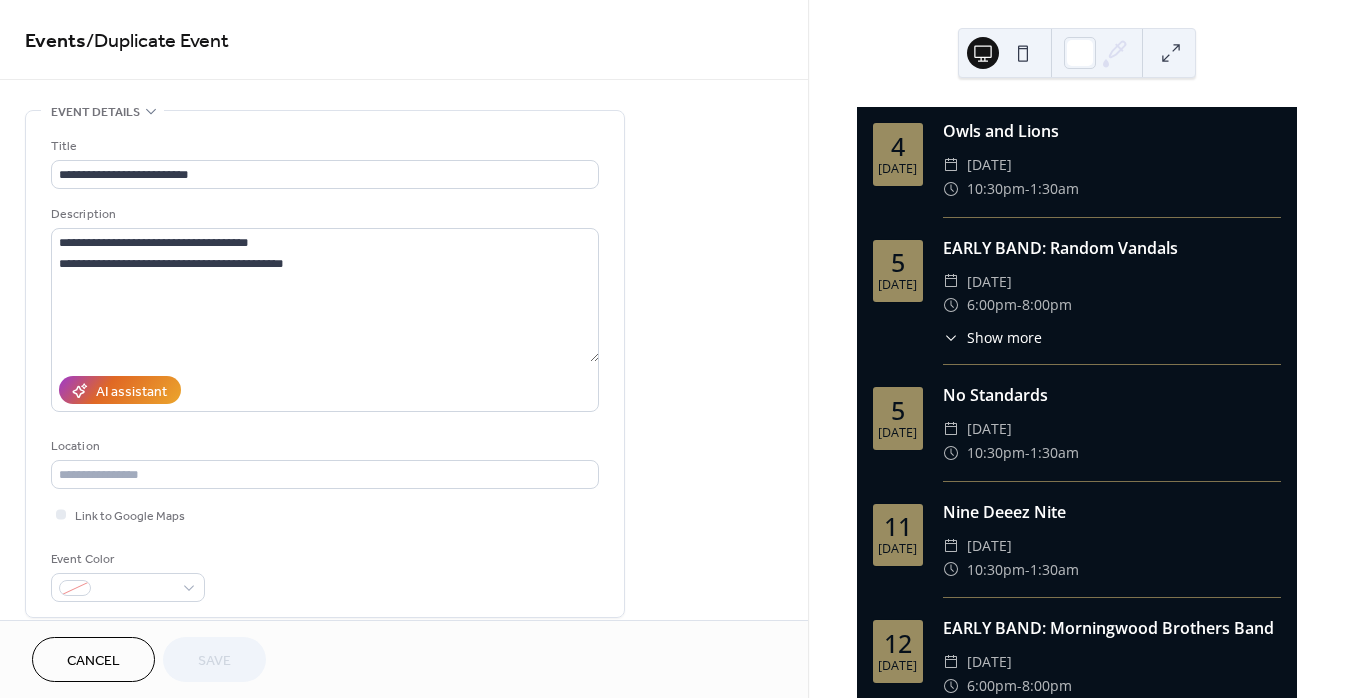 click on "Cancel" at bounding box center (93, 661) 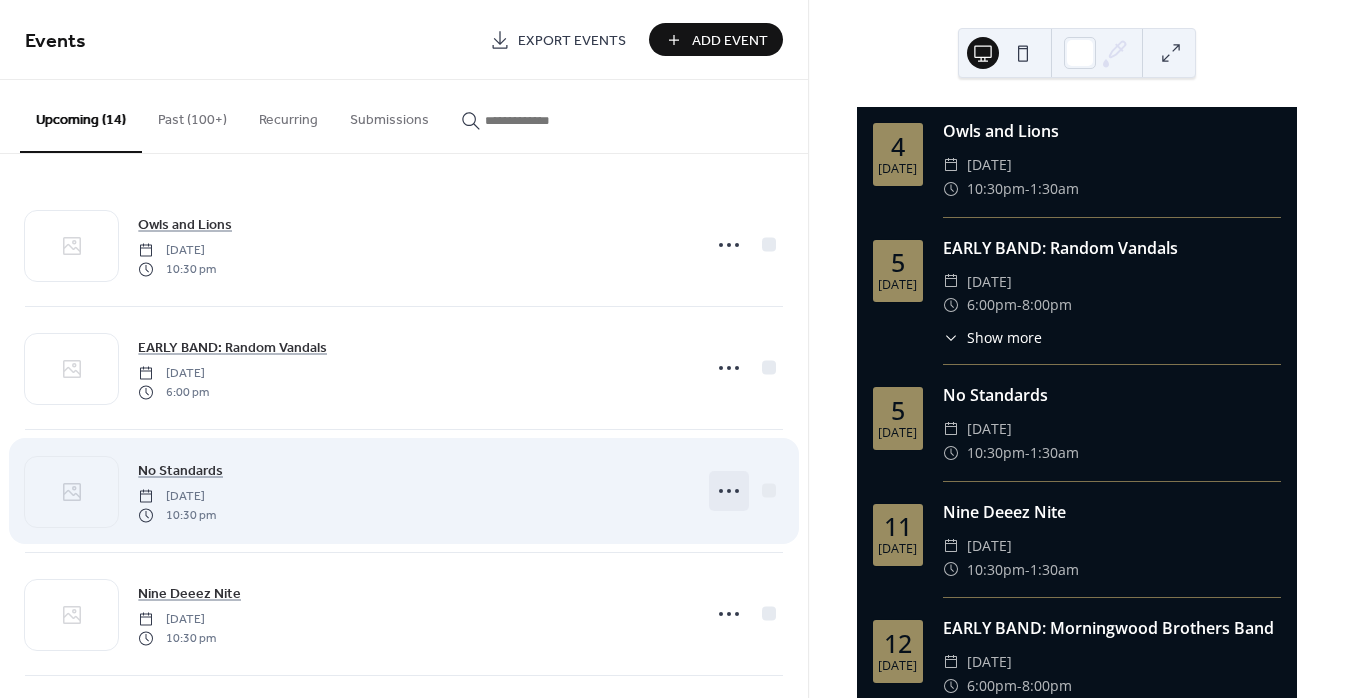 click 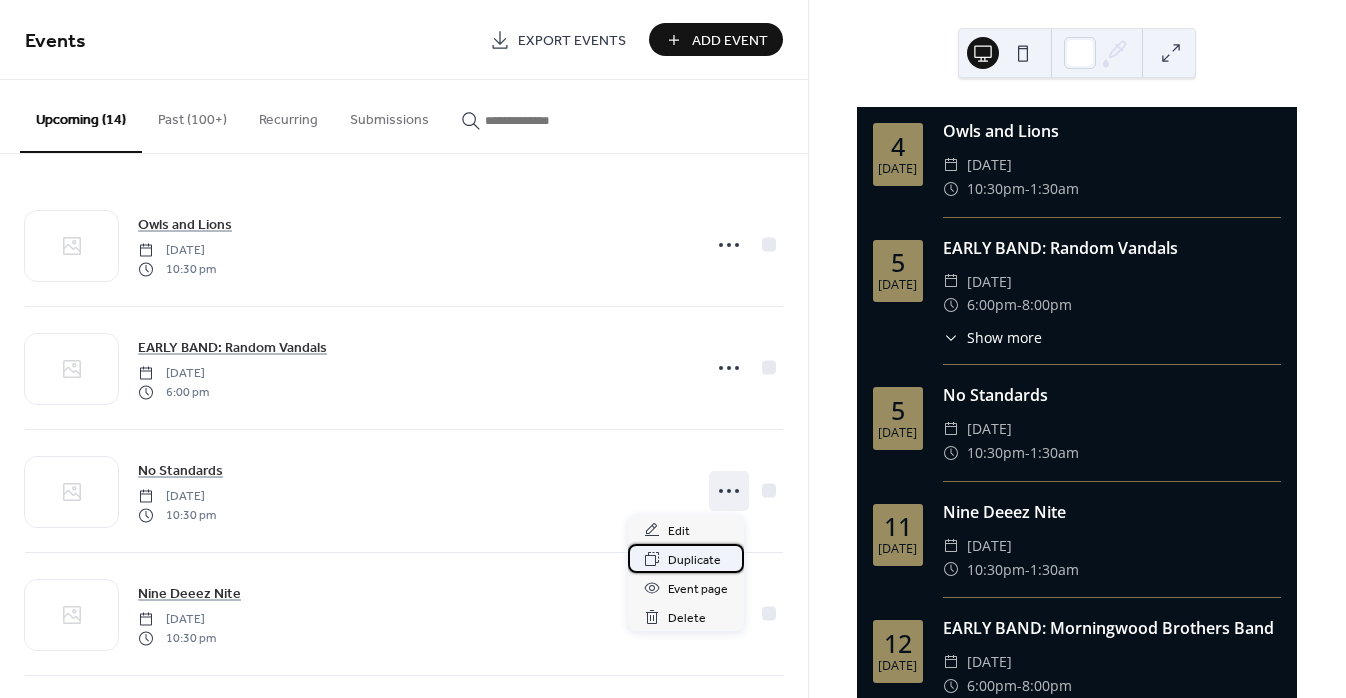 click on "Duplicate" at bounding box center [694, 560] 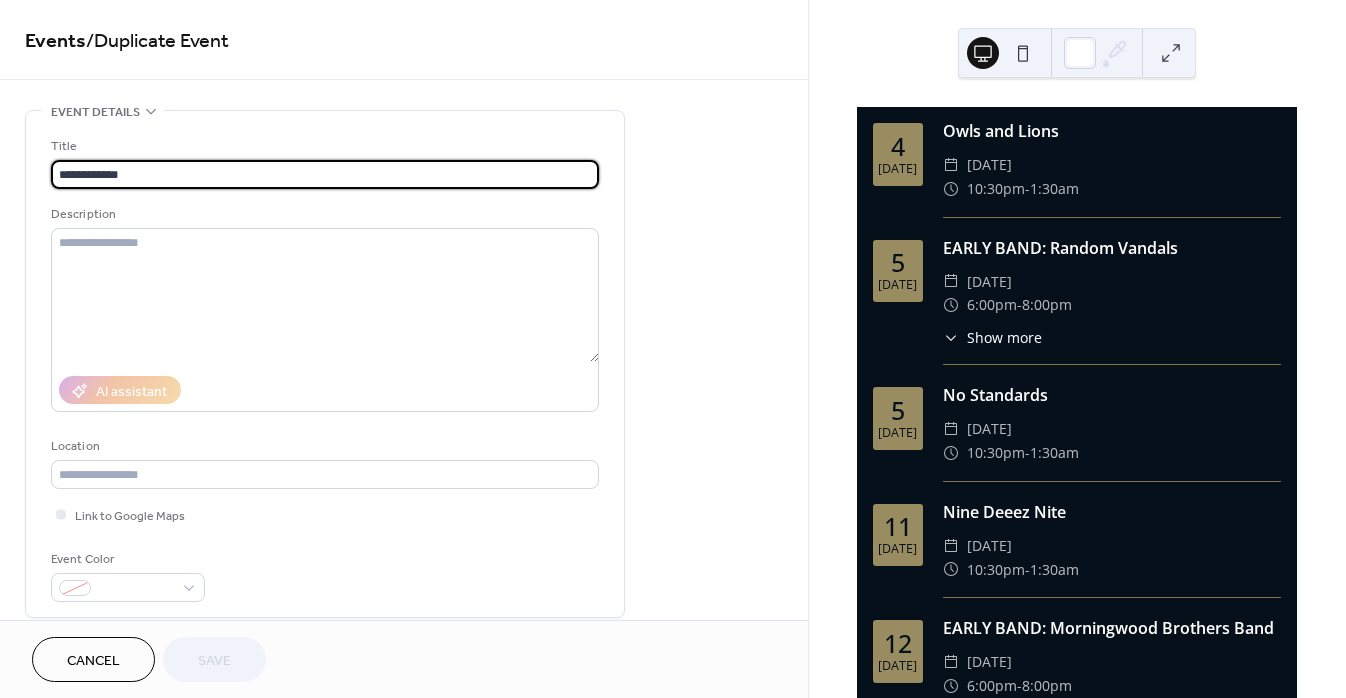 drag, startPoint x: 262, startPoint y: 172, endPoint x: -66, endPoint y: 171, distance: 328.00153 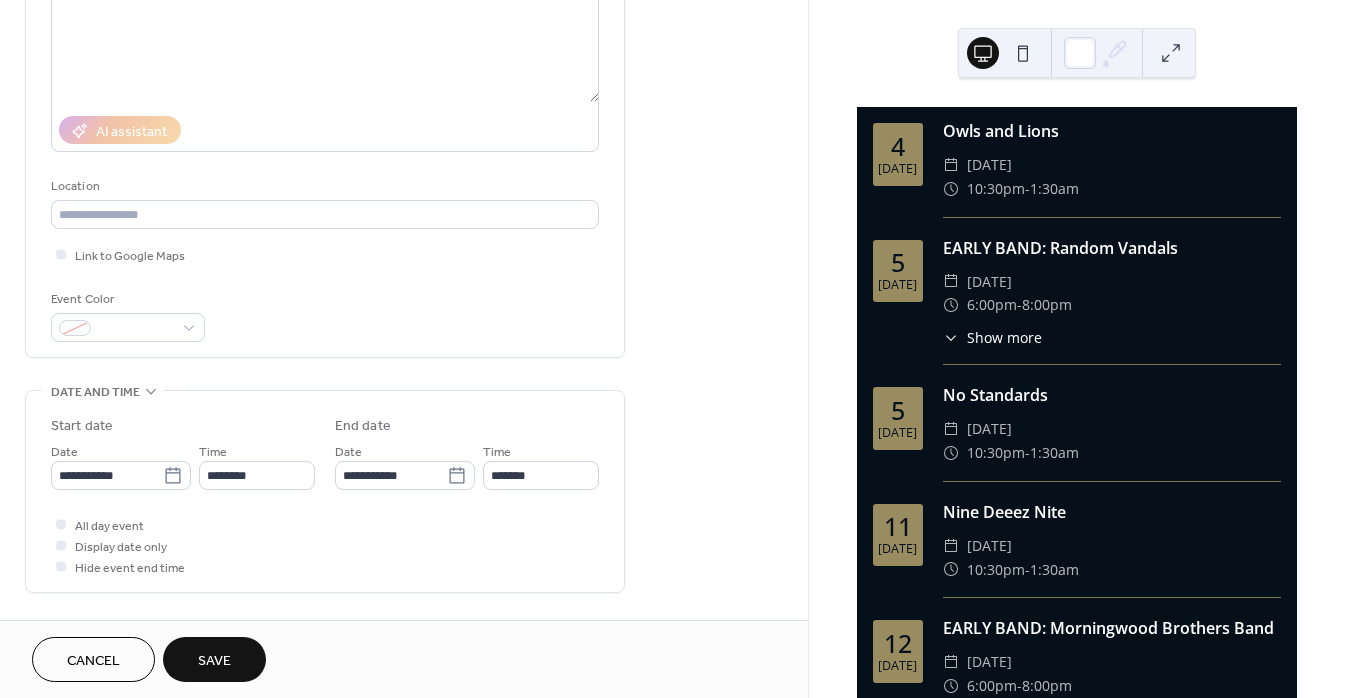 scroll, scrollTop: 266, scrollLeft: 0, axis: vertical 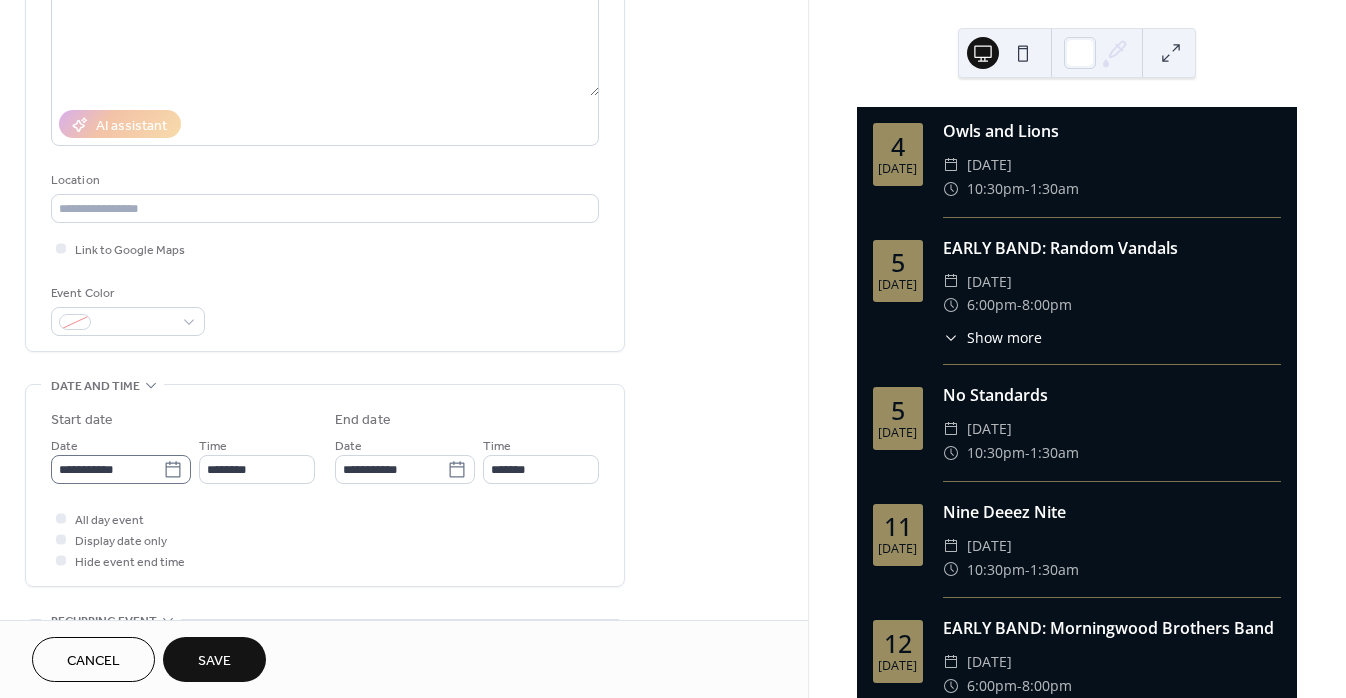 type on "******" 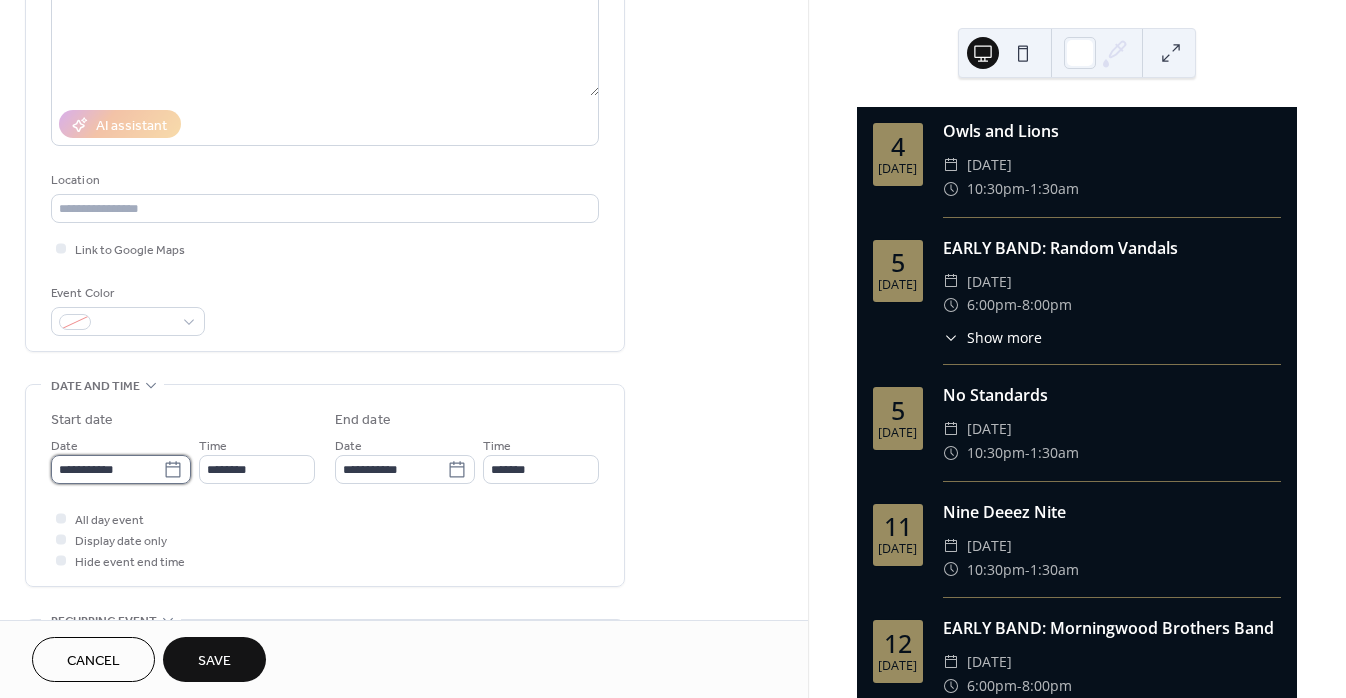 click on "**********" at bounding box center [107, 469] 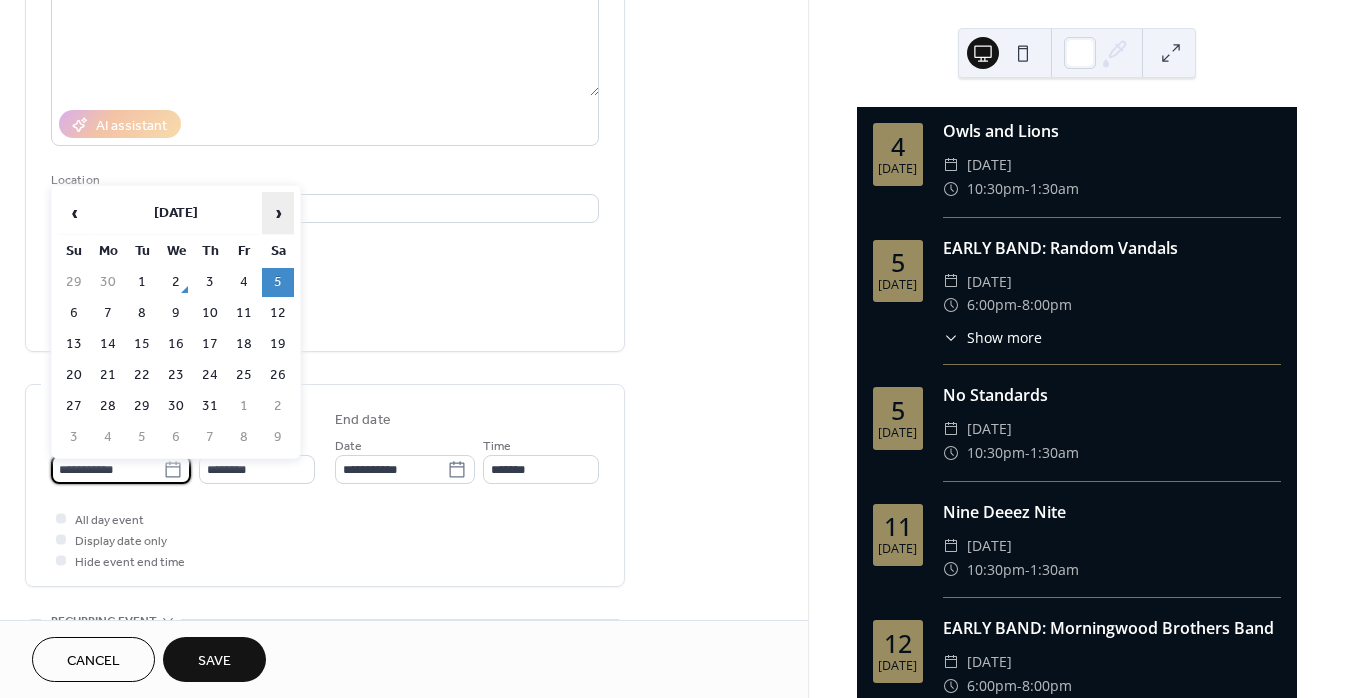 click on "›" at bounding box center [278, 213] 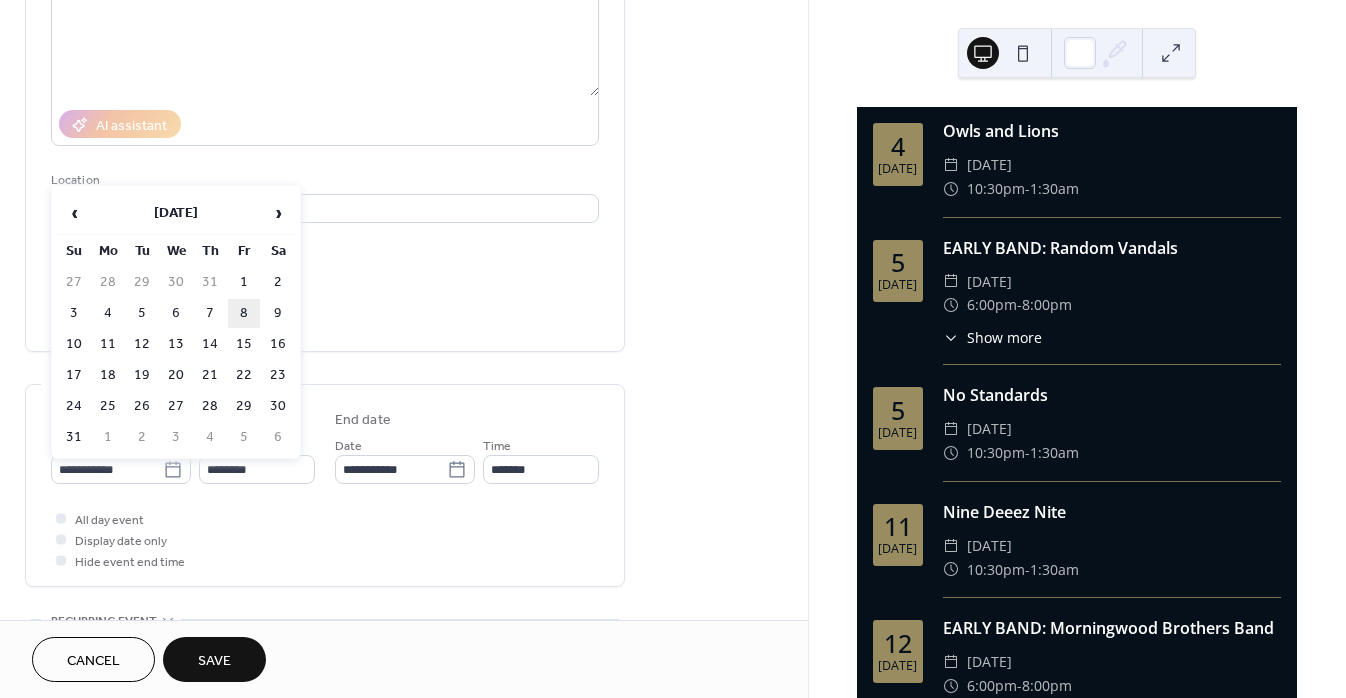 click on "8" at bounding box center (244, 313) 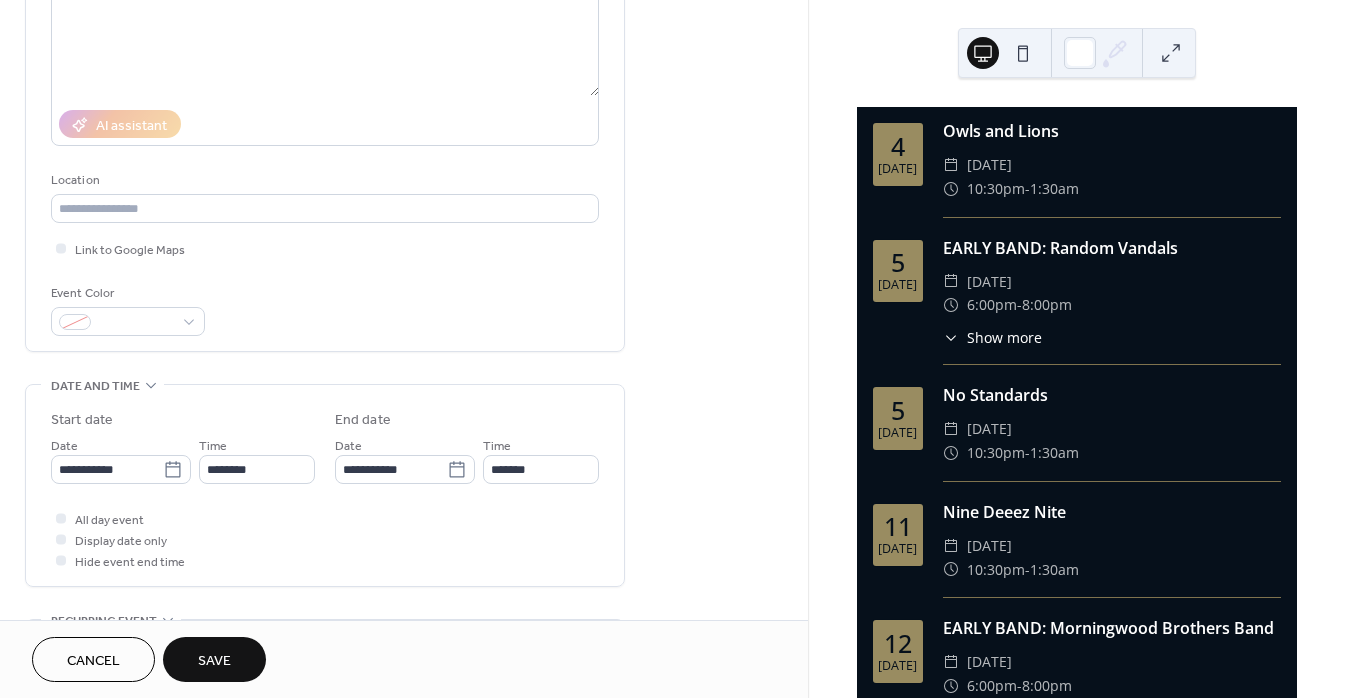 click on "Save" at bounding box center [214, 661] 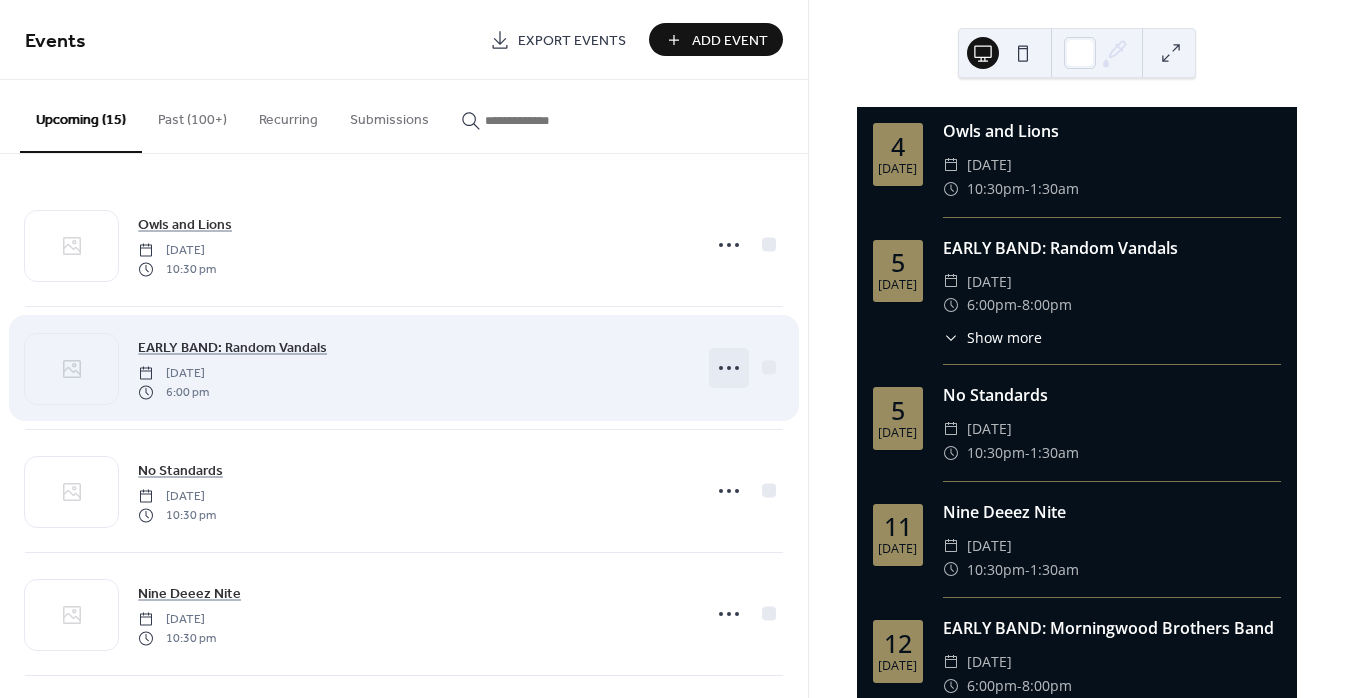 click 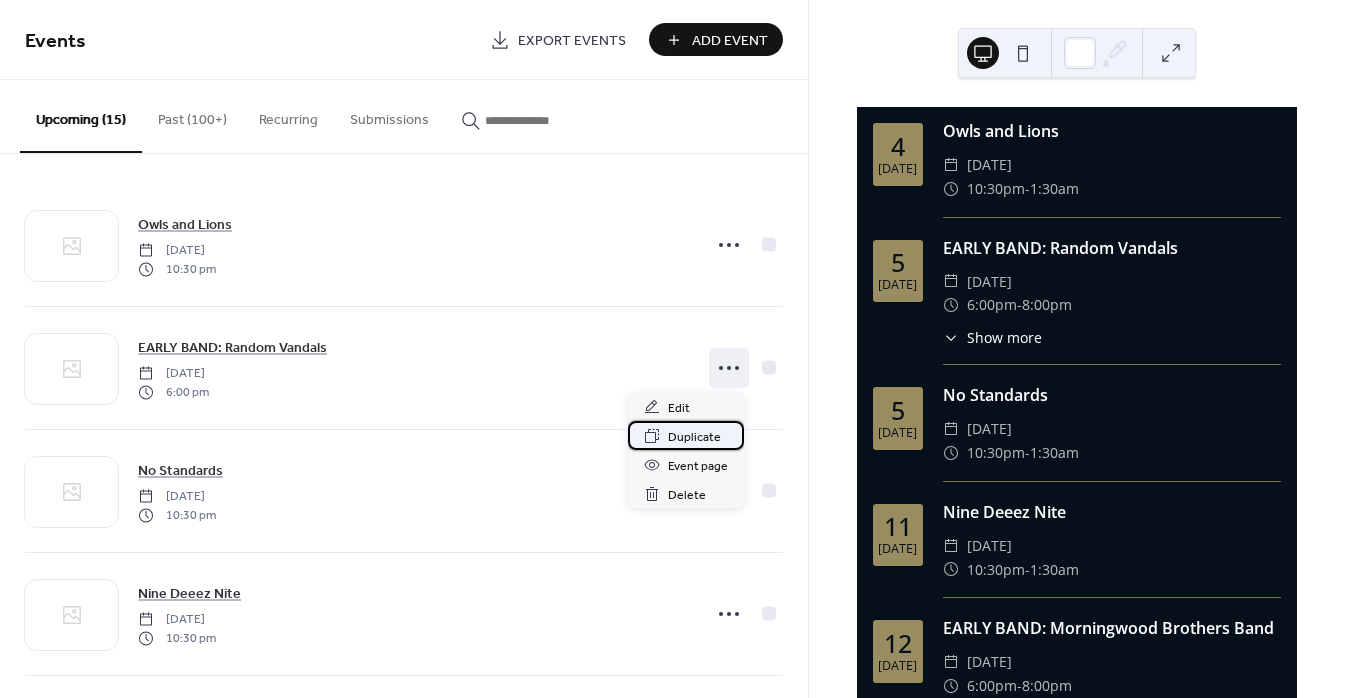 click on "Duplicate" at bounding box center (694, 437) 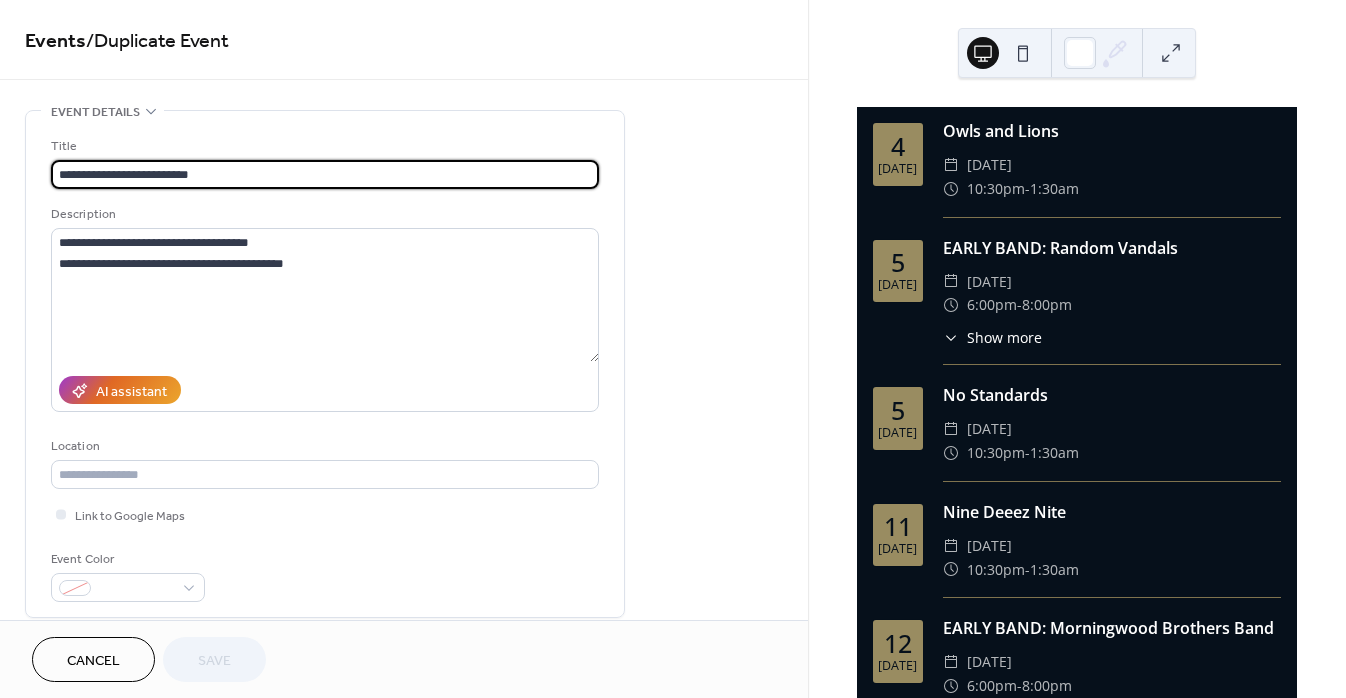 drag, startPoint x: 231, startPoint y: 176, endPoint x: 134, endPoint y: 175, distance: 97.00516 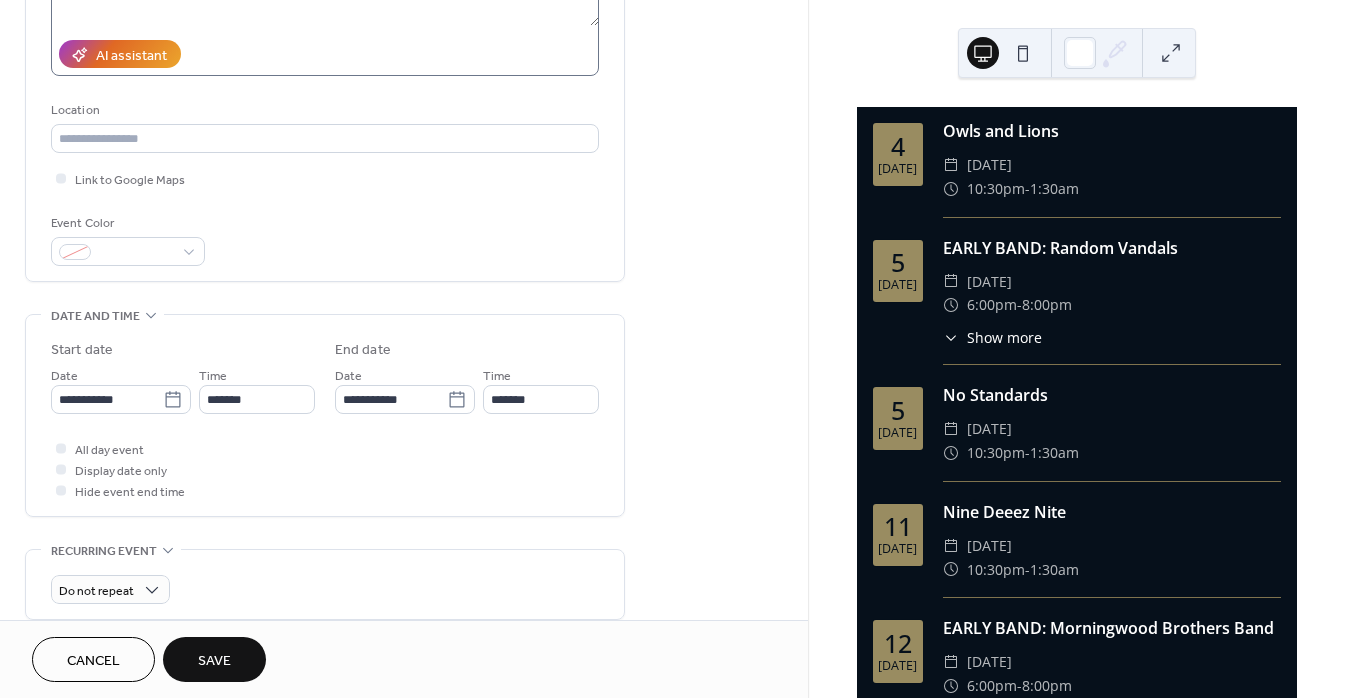 scroll, scrollTop: 345, scrollLeft: 0, axis: vertical 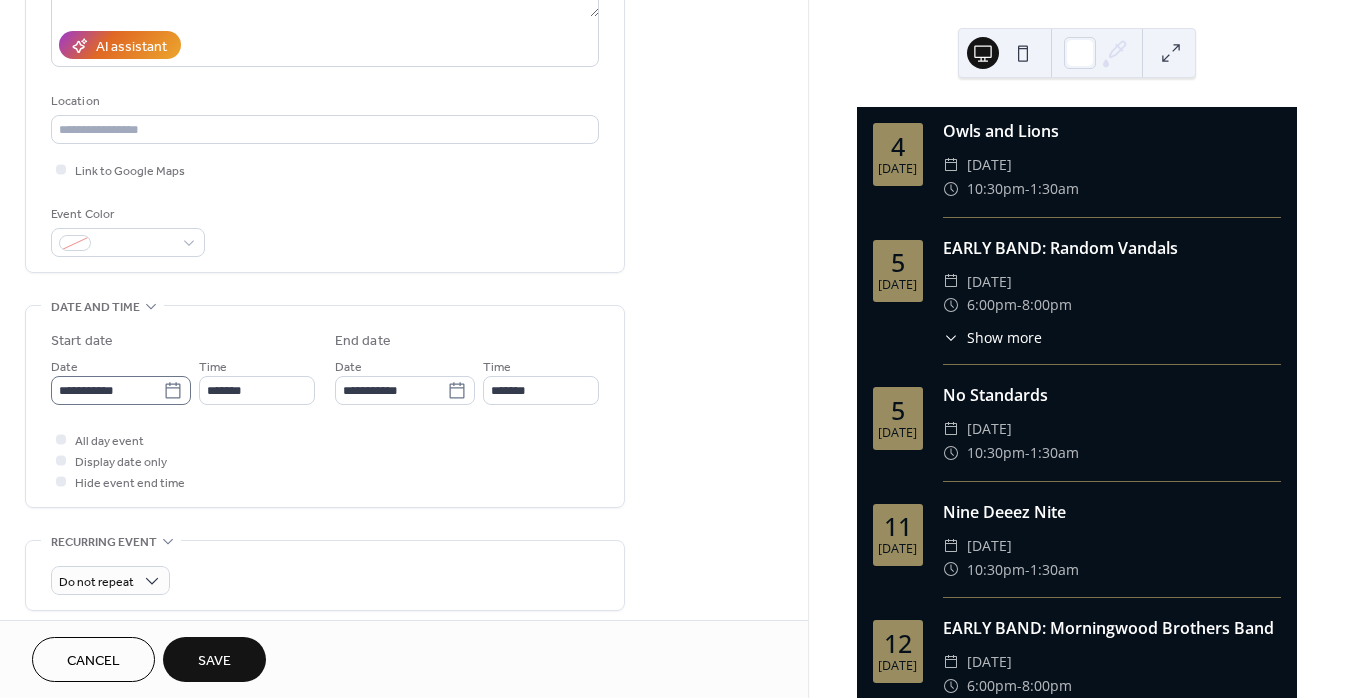 type on "**********" 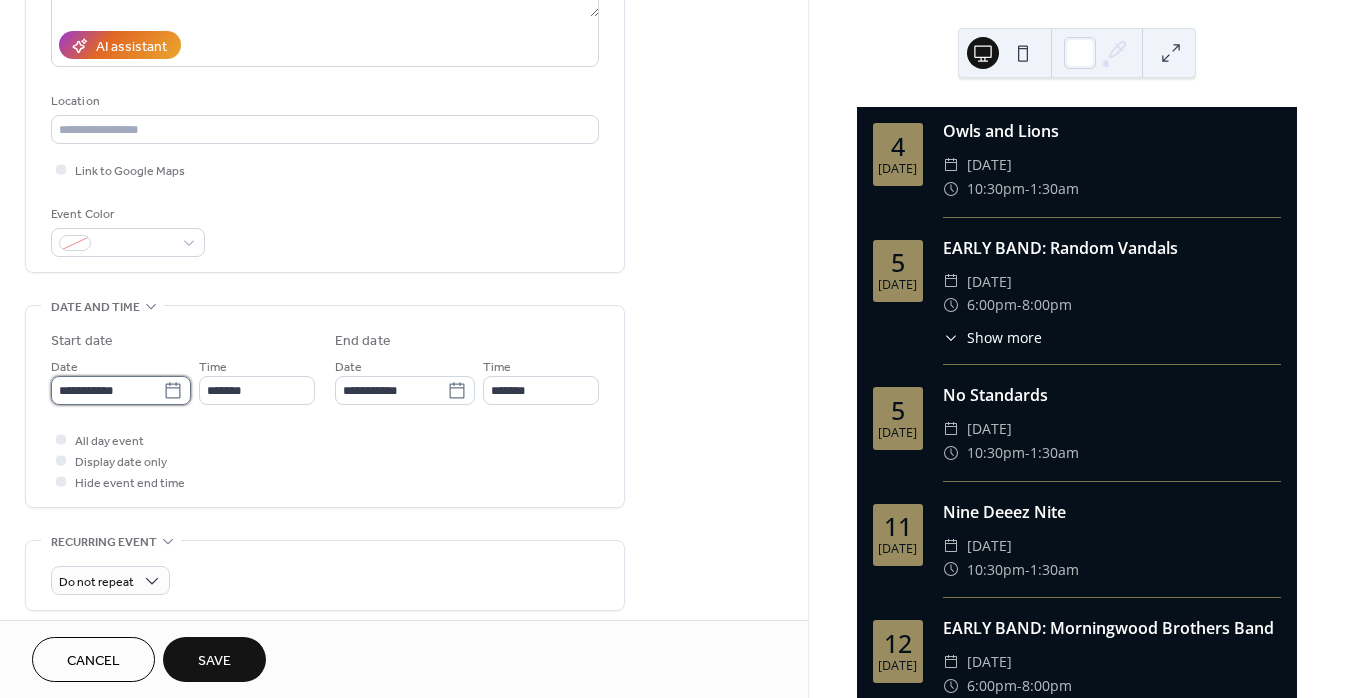 click on "**********" at bounding box center (107, 390) 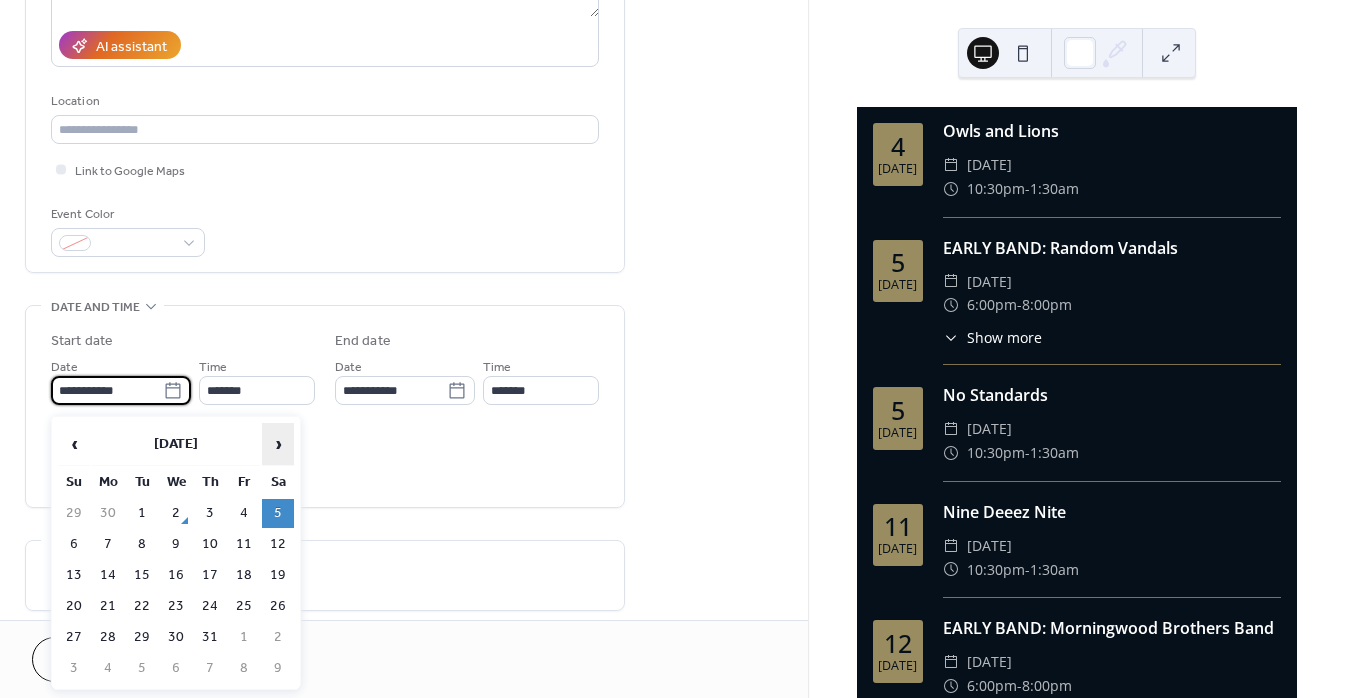 click on "›" at bounding box center [278, 444] 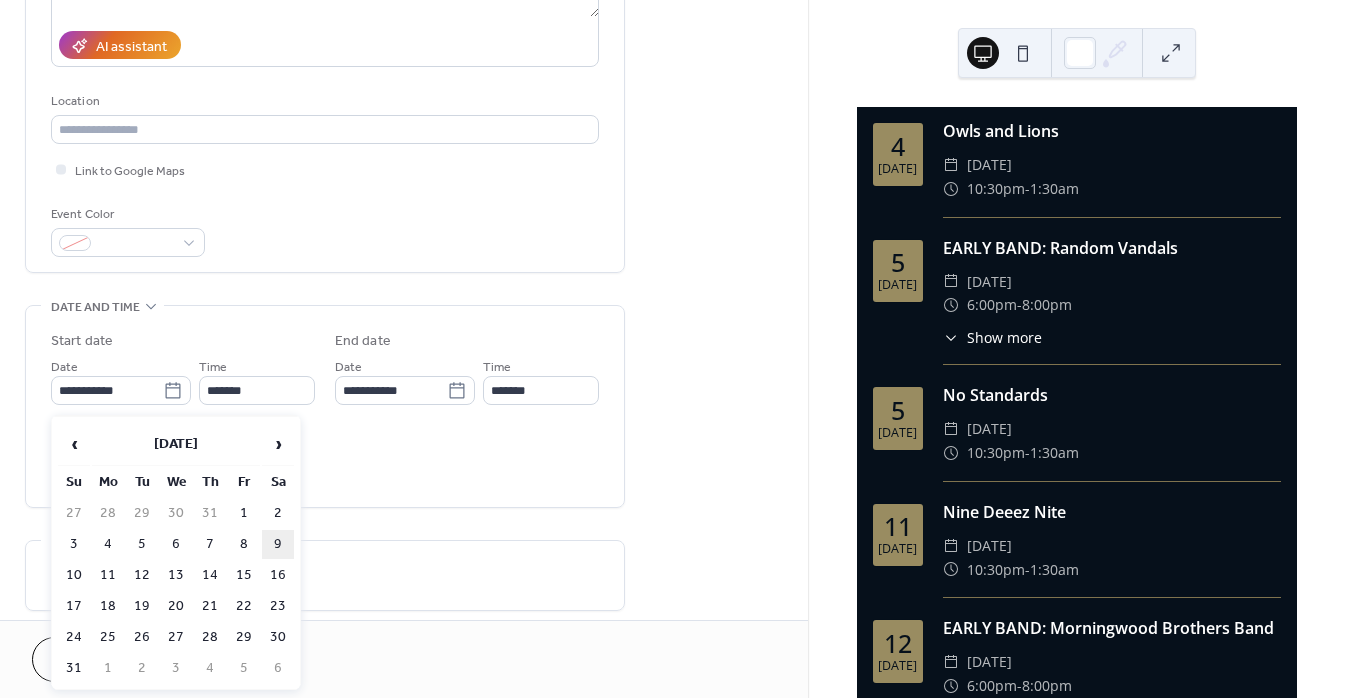 click on "9" at bounding box center [278, 544] 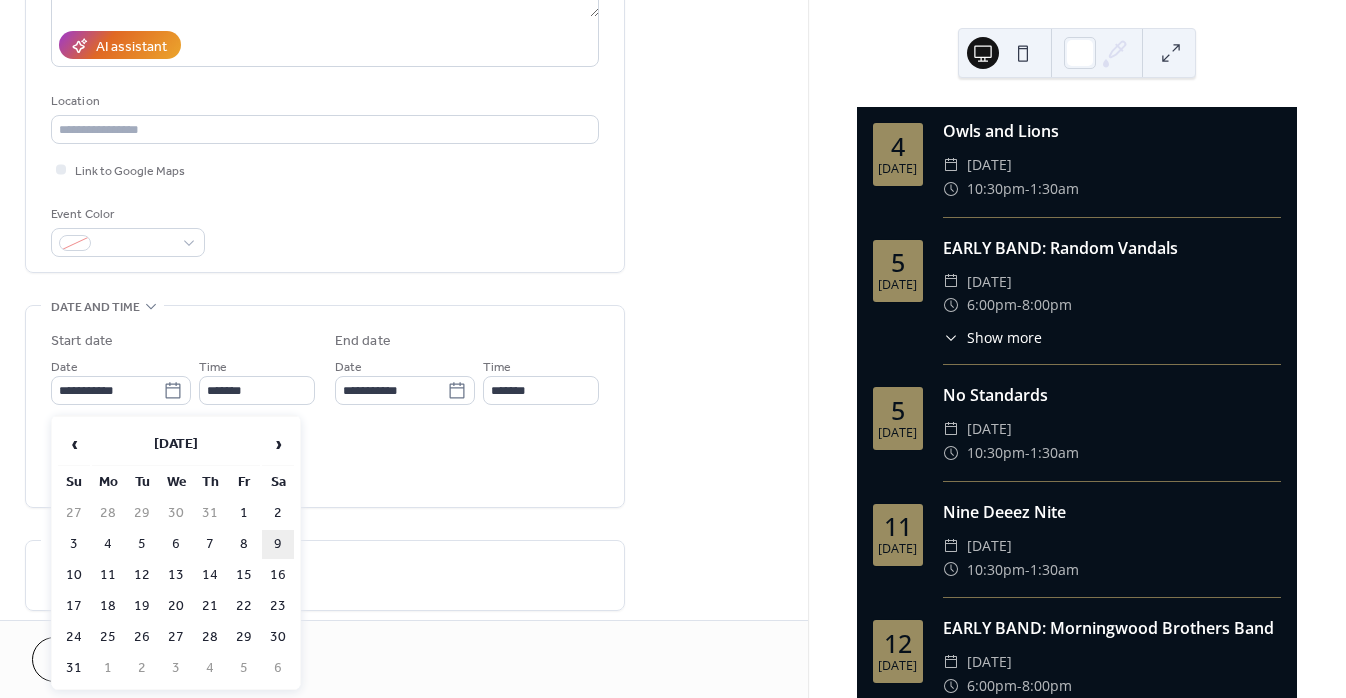 type on "**********" 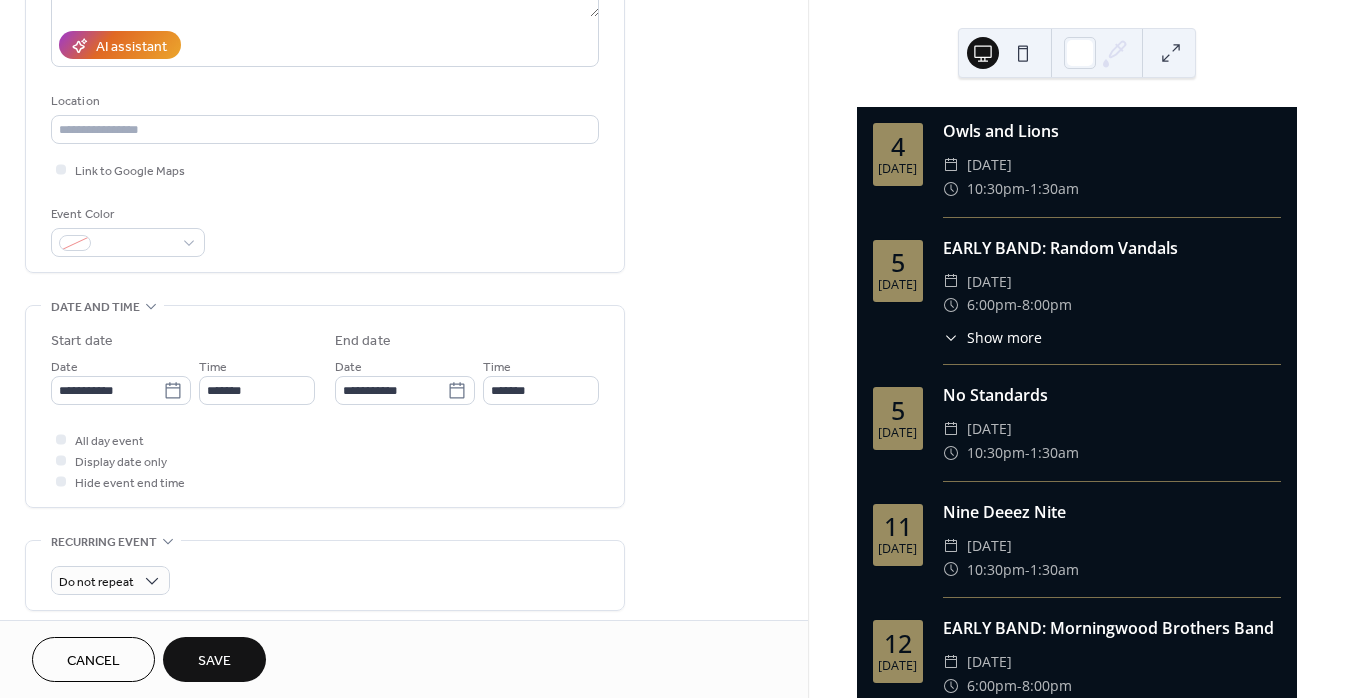 click on "Save" at bounding box center (214, 661) 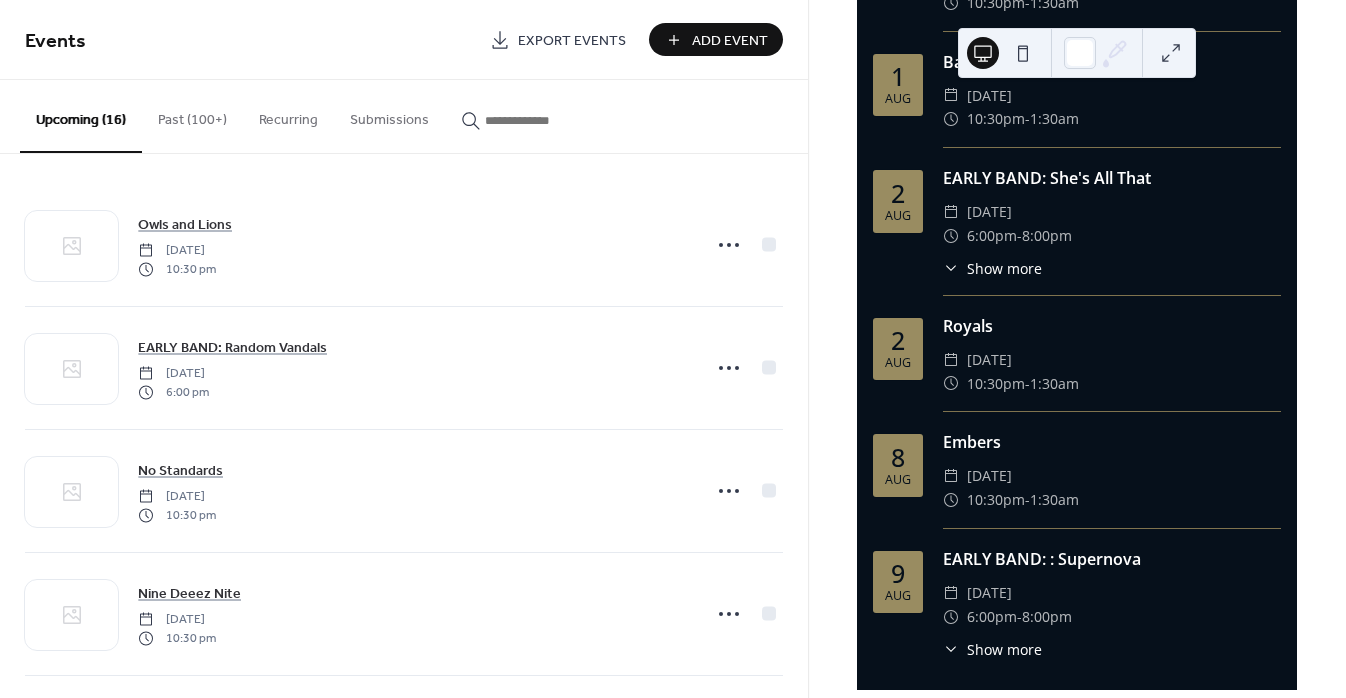 scroll, scrollTop: 1444, scrollLeft: 0, axis: vertical 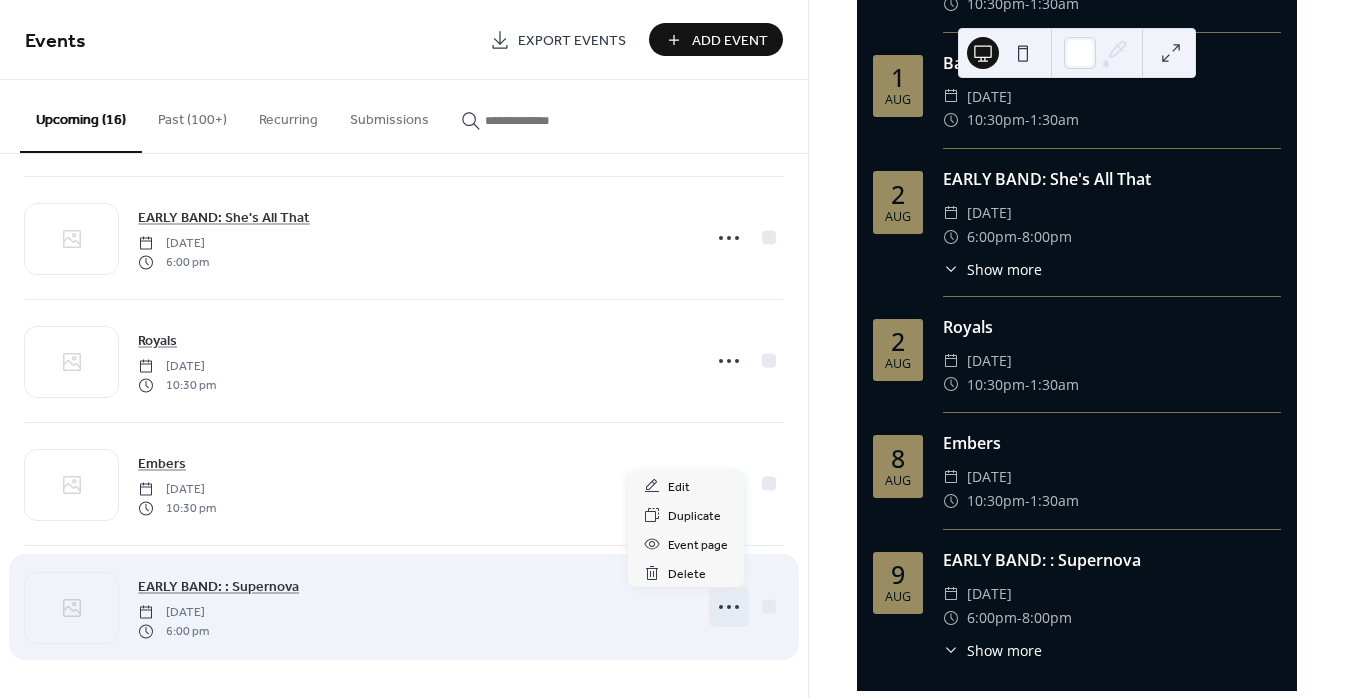 click 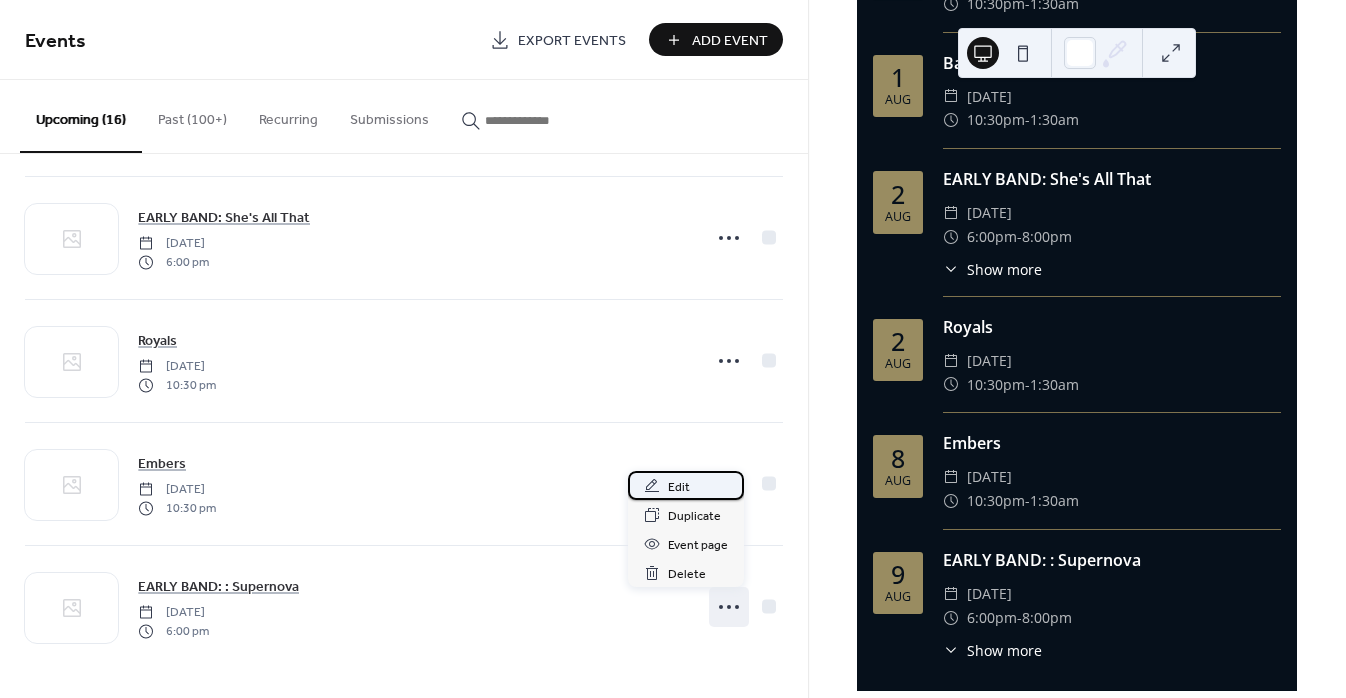 click on "Edit" at bounding box center (686, 485) 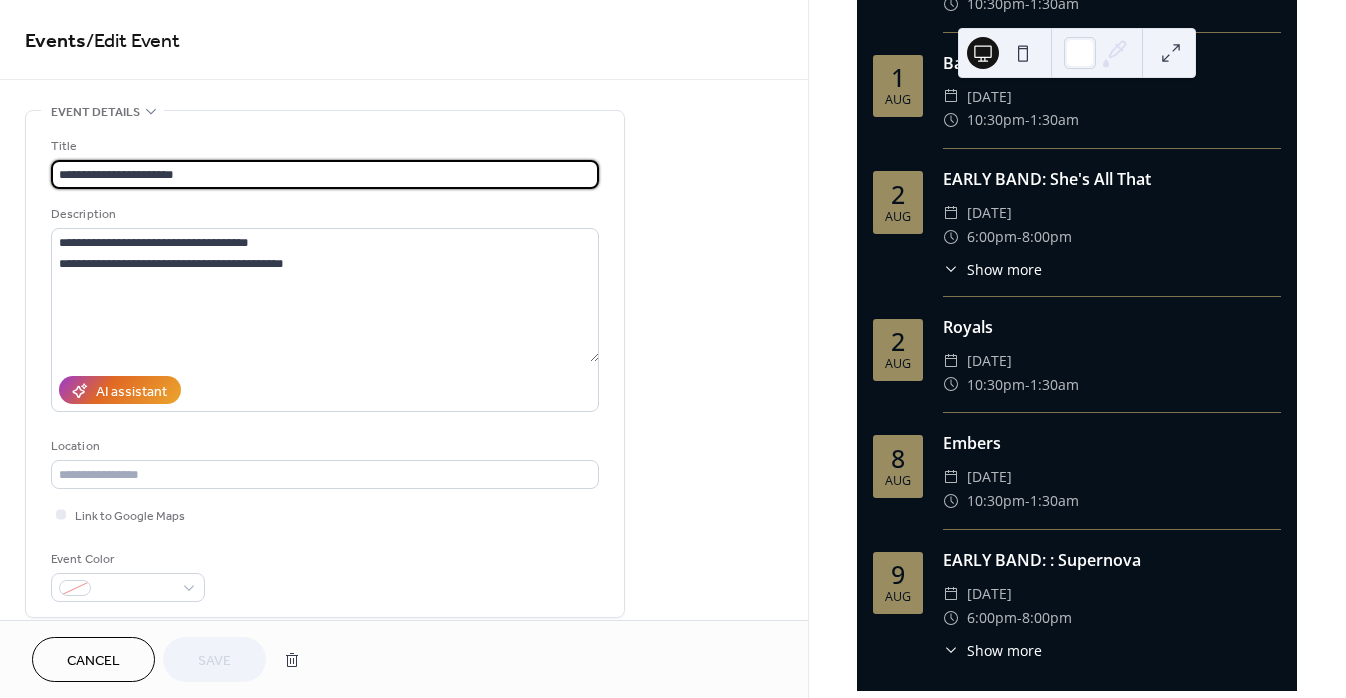 click on "**********" at bounding box center (325, 174) 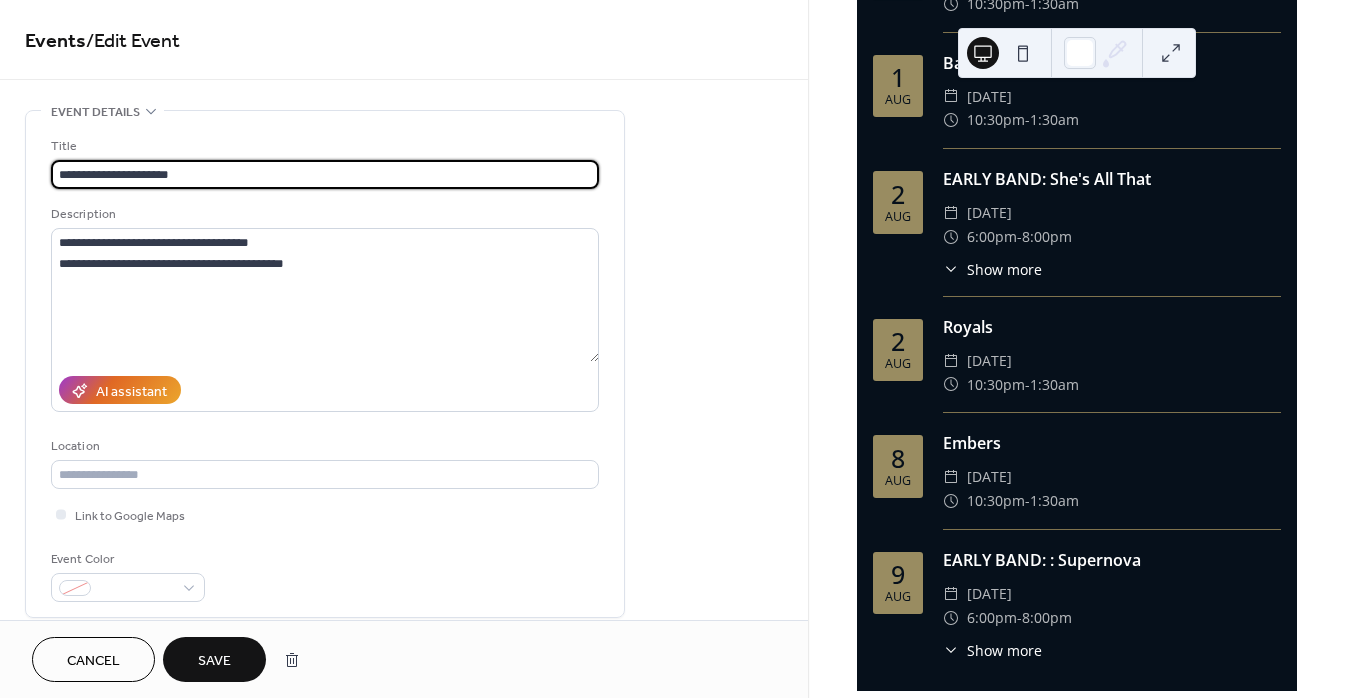 type on "**********" 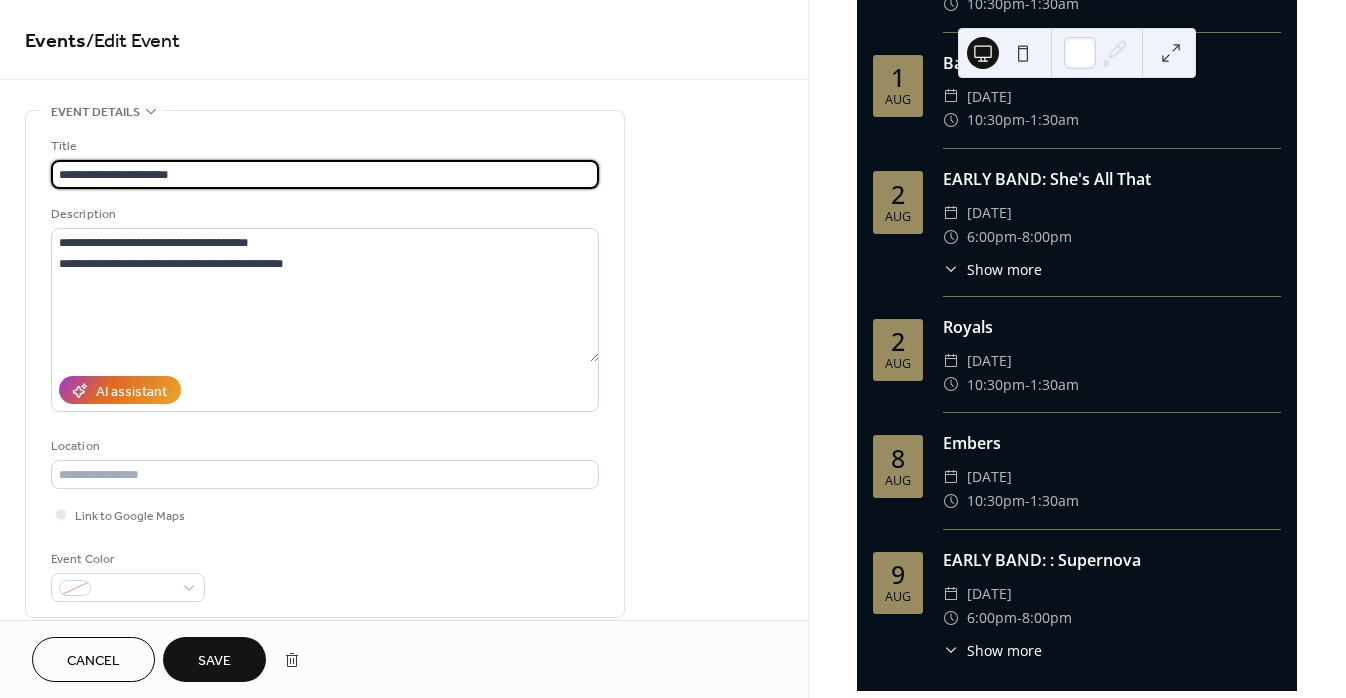 click on "Save" at bounding box center (214, 661) 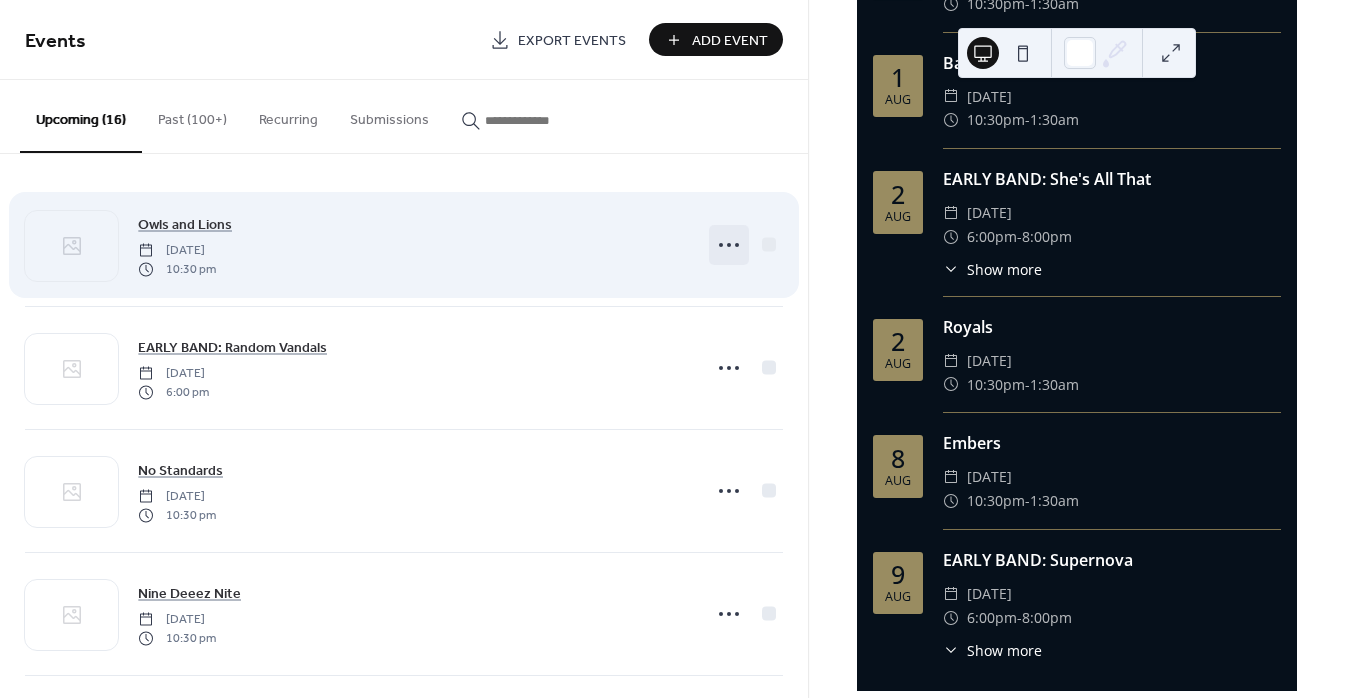 click 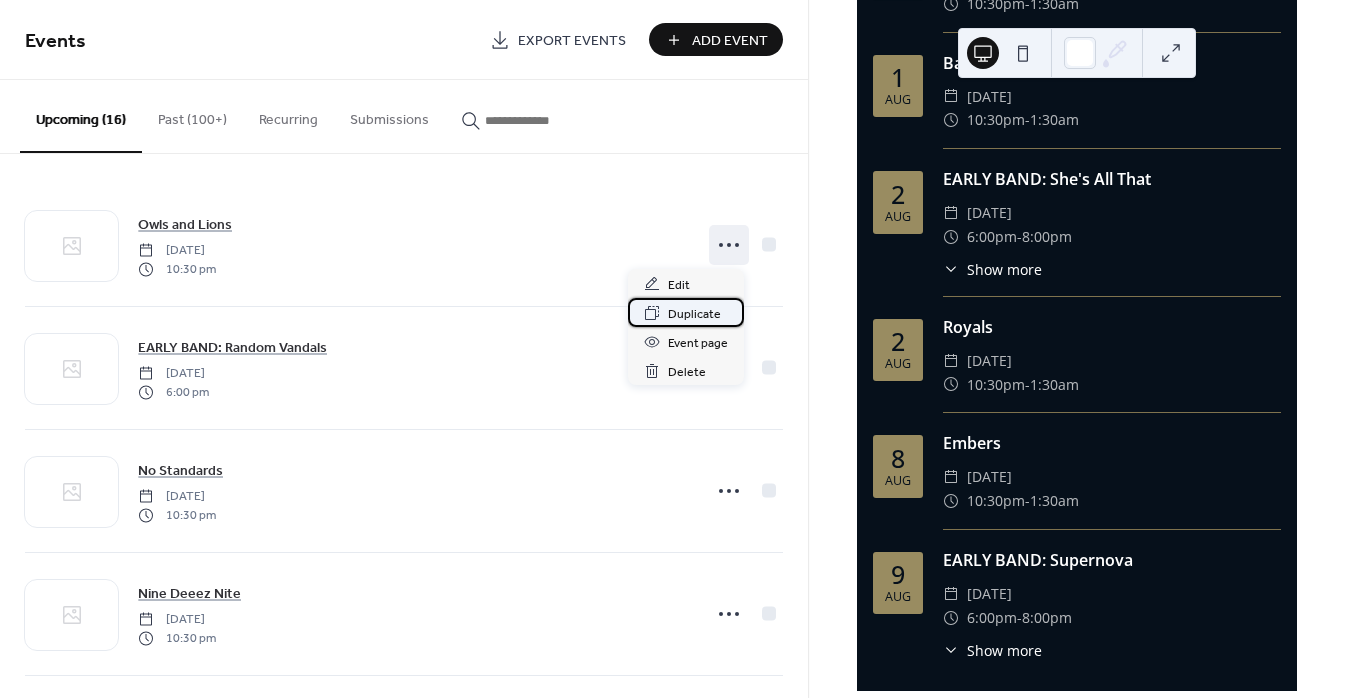 click on "Duplicate" at bounding box center [694, 314] 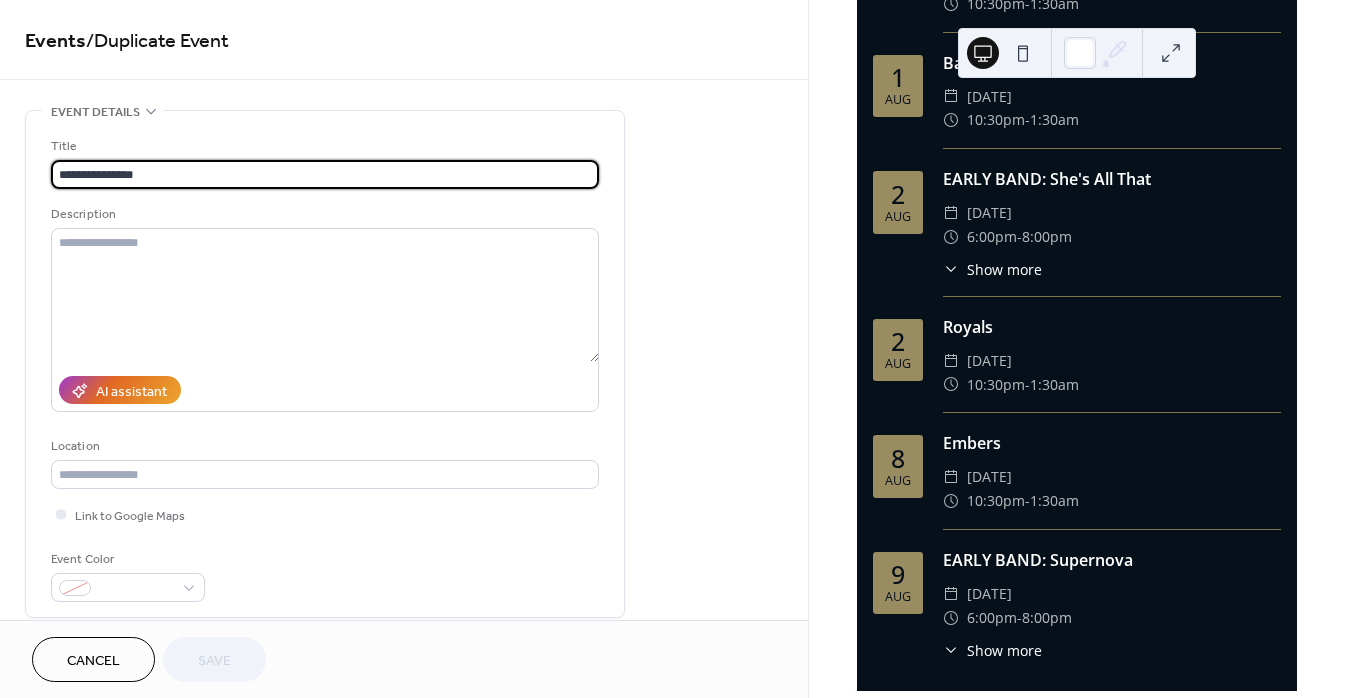 drag, startPoint x: 182, startPoint y: 168, endPoint x: -64, endPoint y: 139, distance: 247.70345 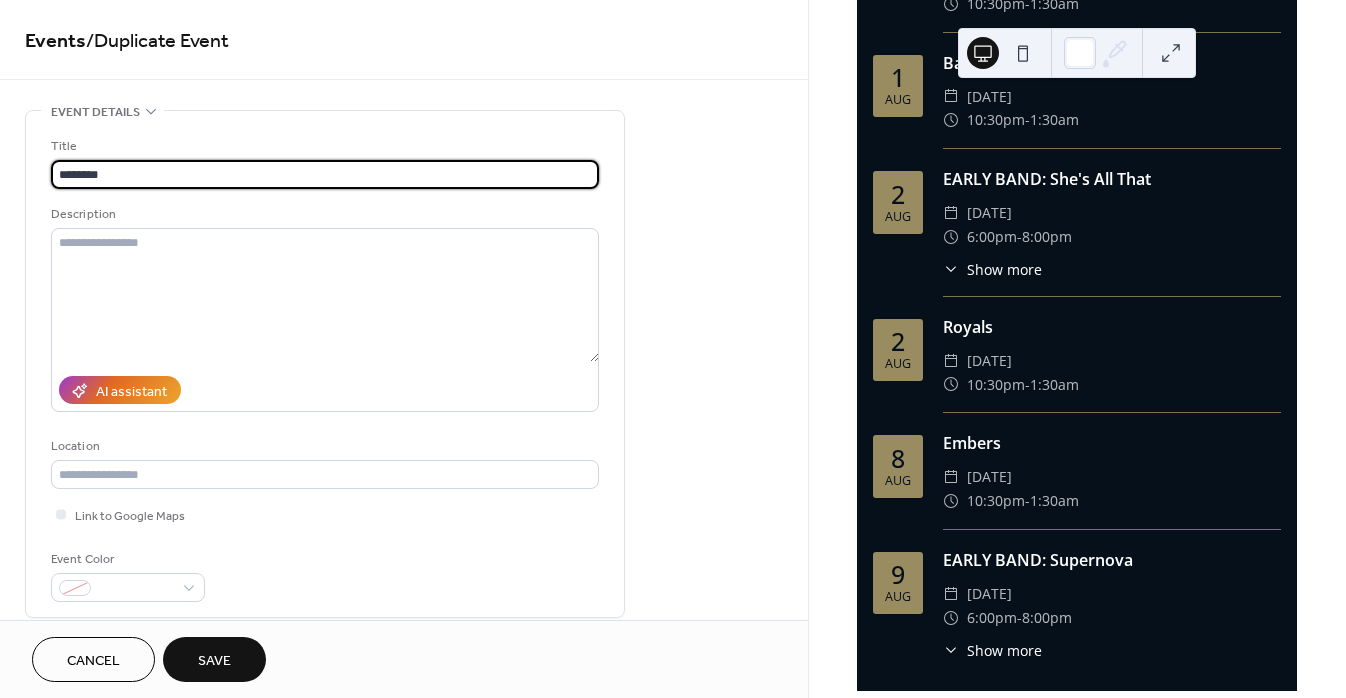 drag, startPoint x: 266, startPoint y: 164, endPoint x: -83, endPoint y: 157, distance: 349.0702 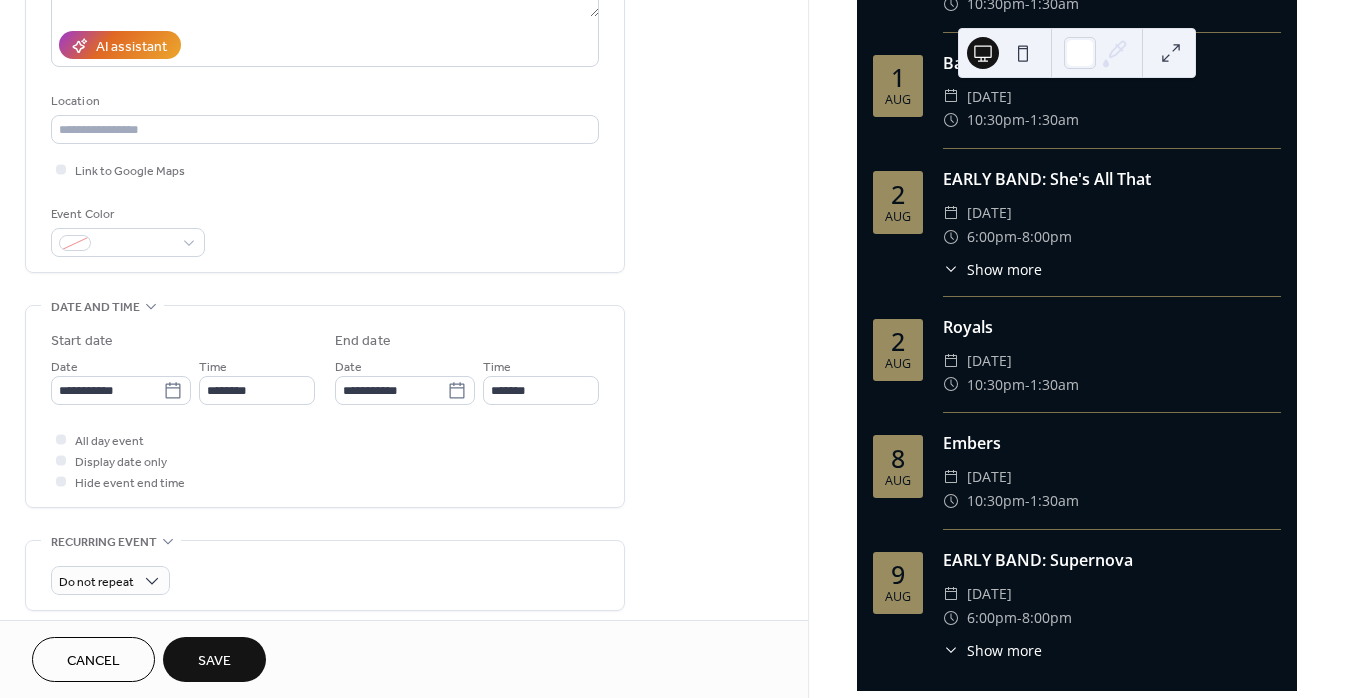 scroll, scrollTop: 347, scrollLeft: 0, axis: vertical 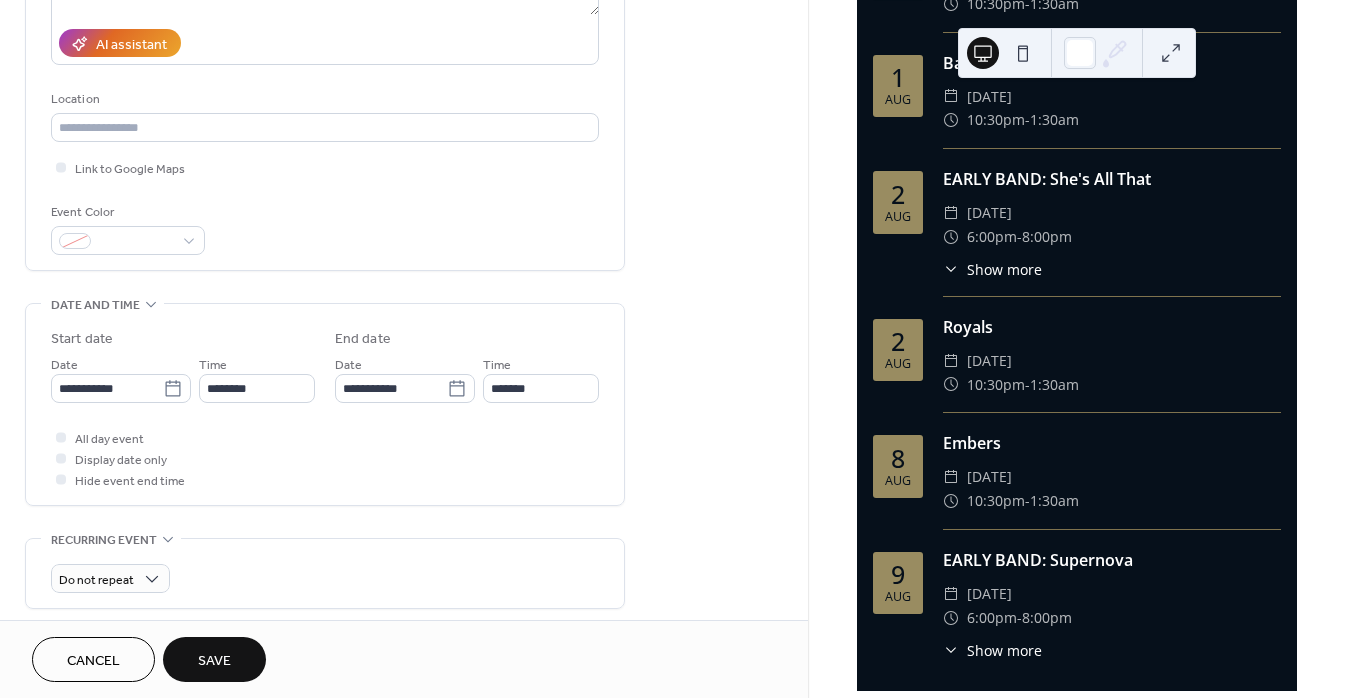 type on "**********" 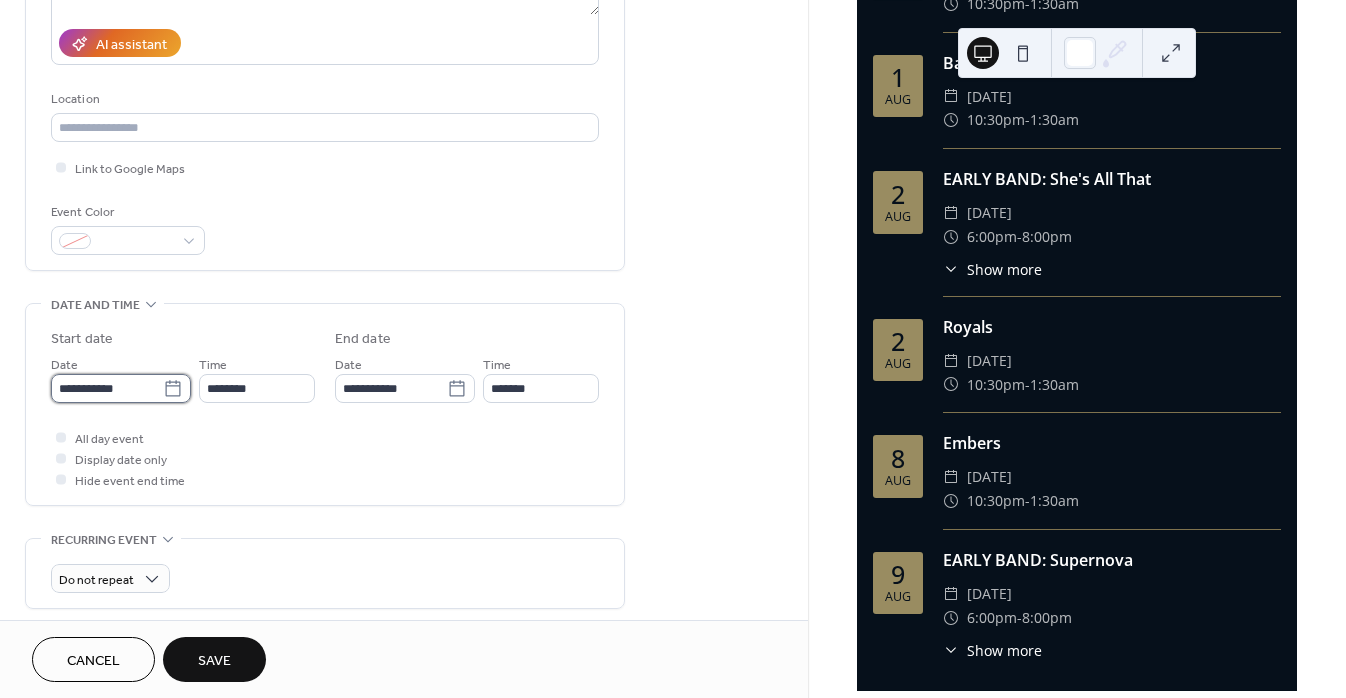 click on "**********" at bounding box center [107, 388] 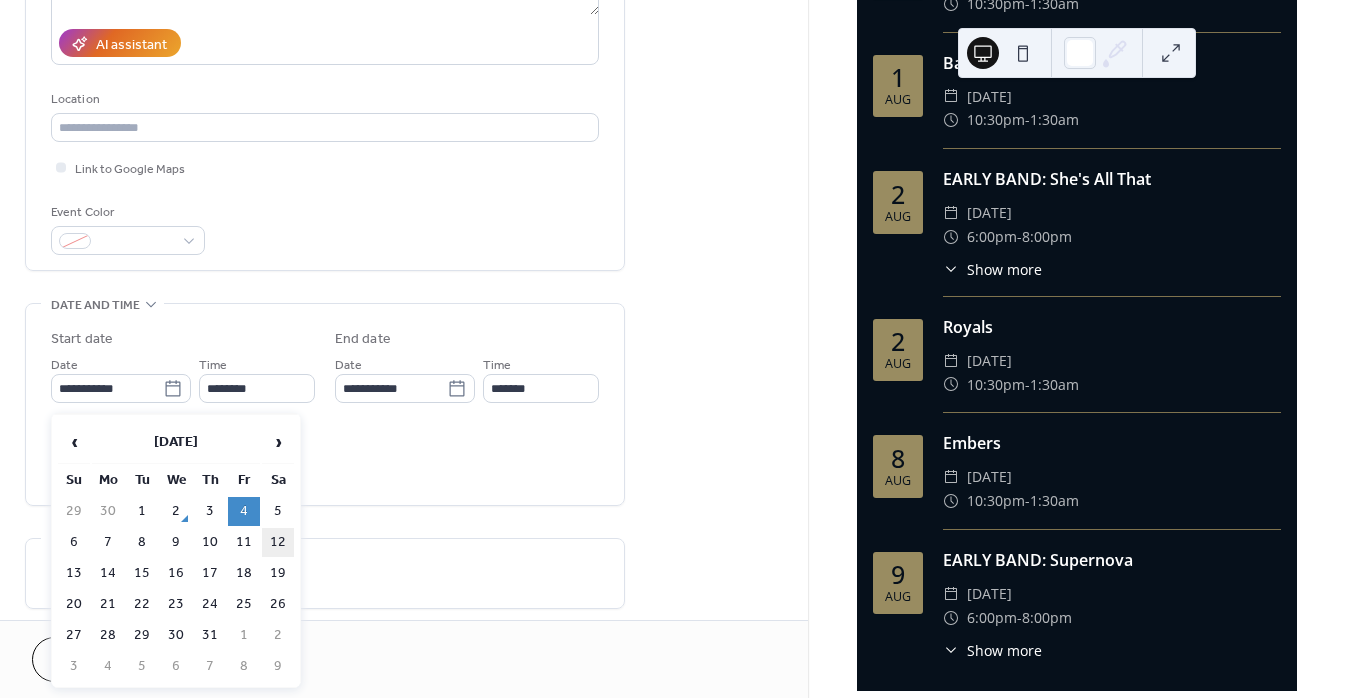 click on "12" at bounding box center (278, 542) 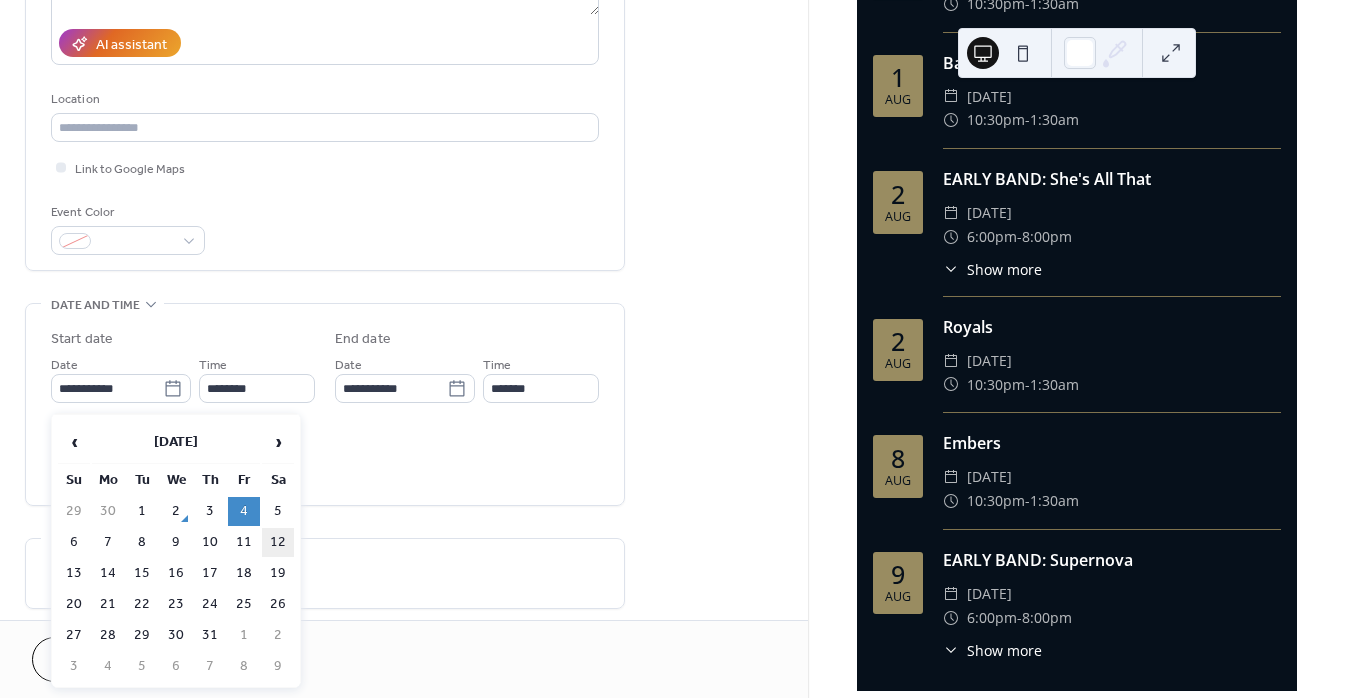 type on "**********" 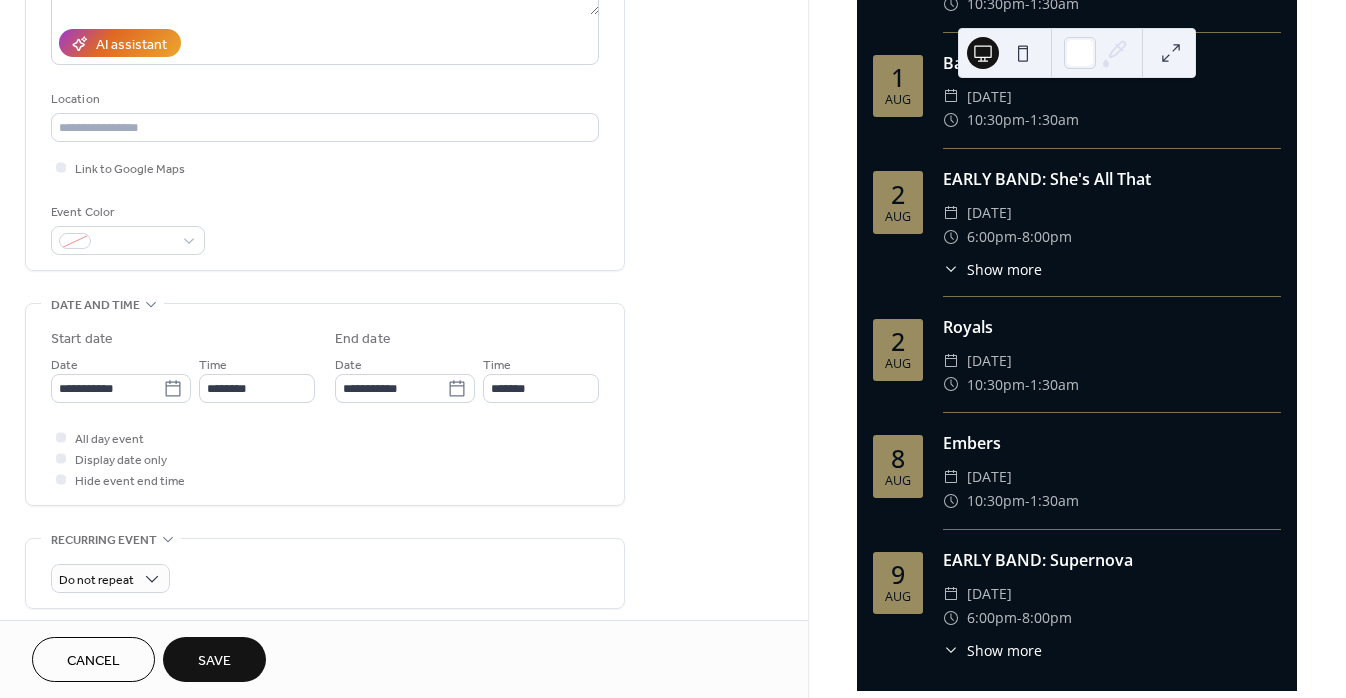 scroll, scrollTop: 382, scrollLeft: 0, axis: vertical 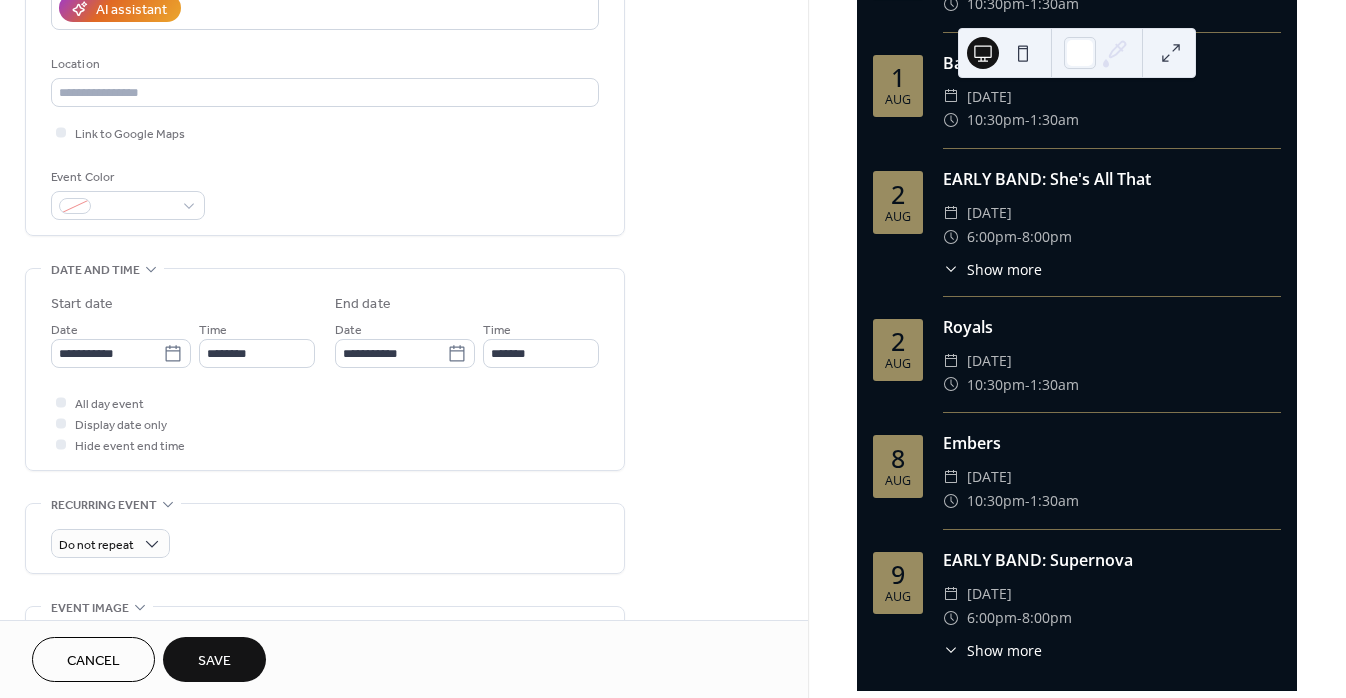 click on "Save" at bounding box center [214, 661] 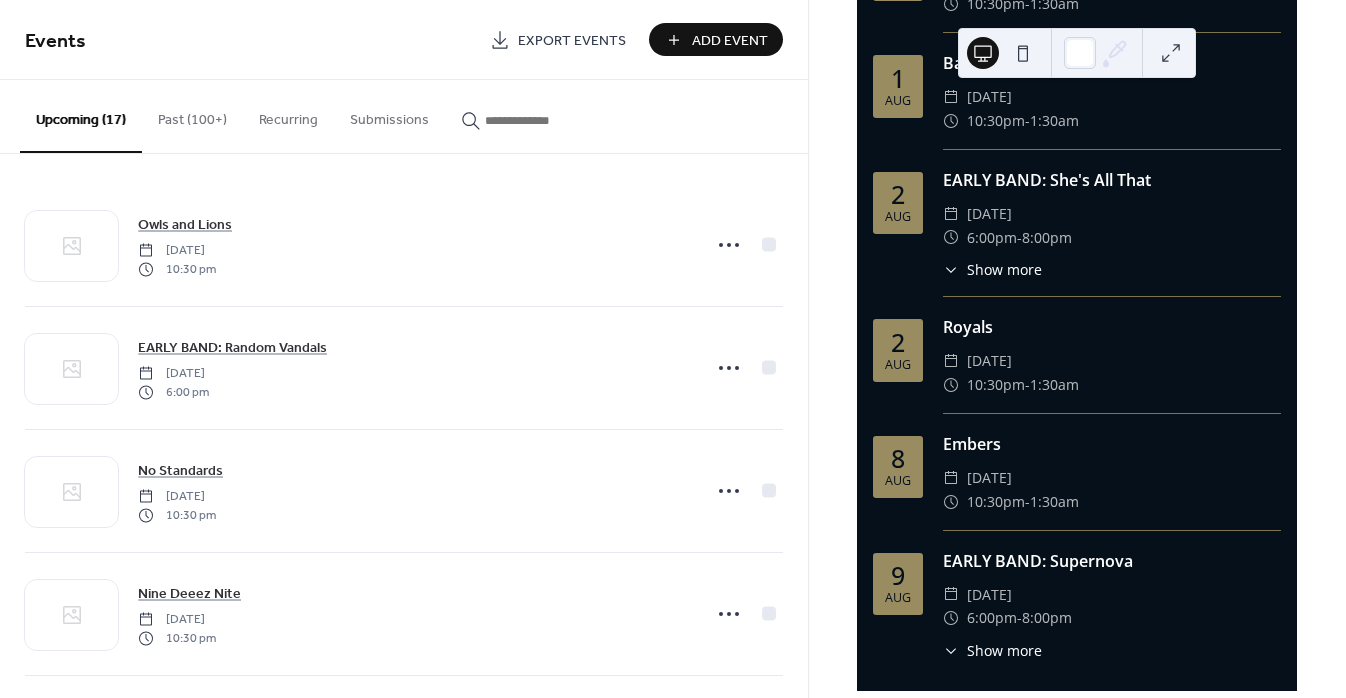 scroll, scrollTop: 1559, scrollLeft: 0, axis: vertical 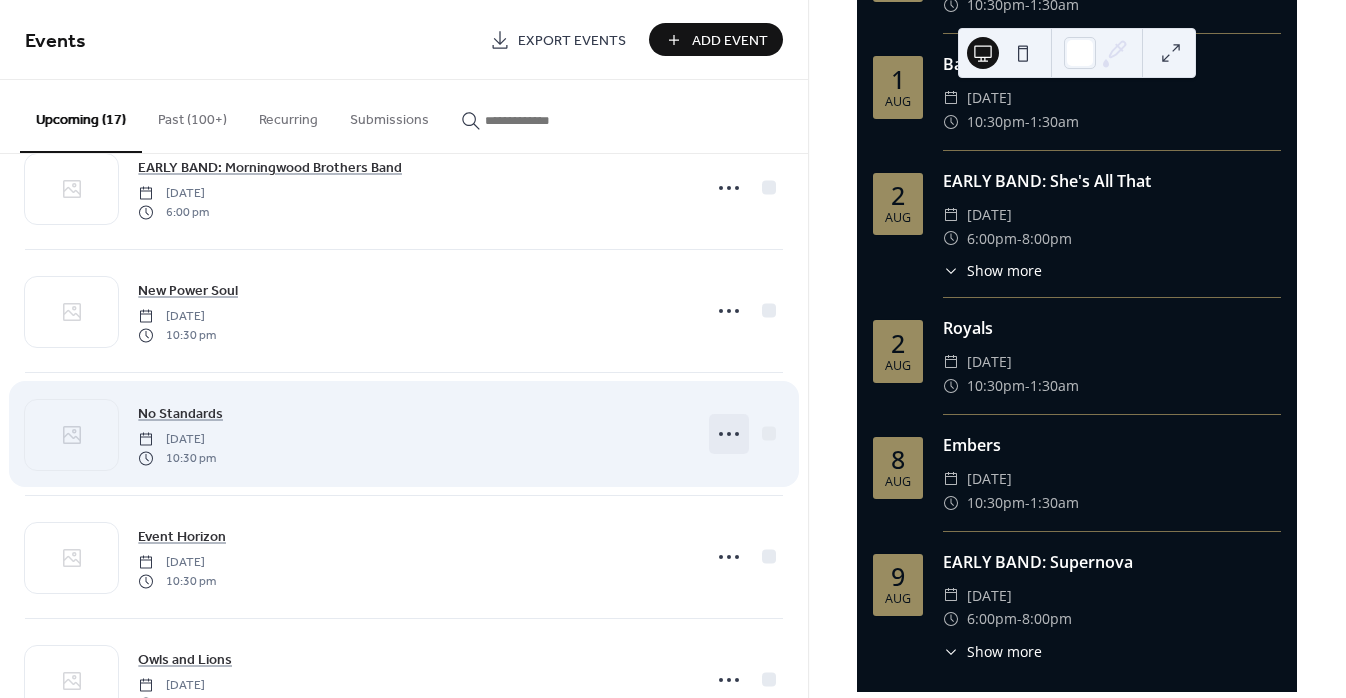 click 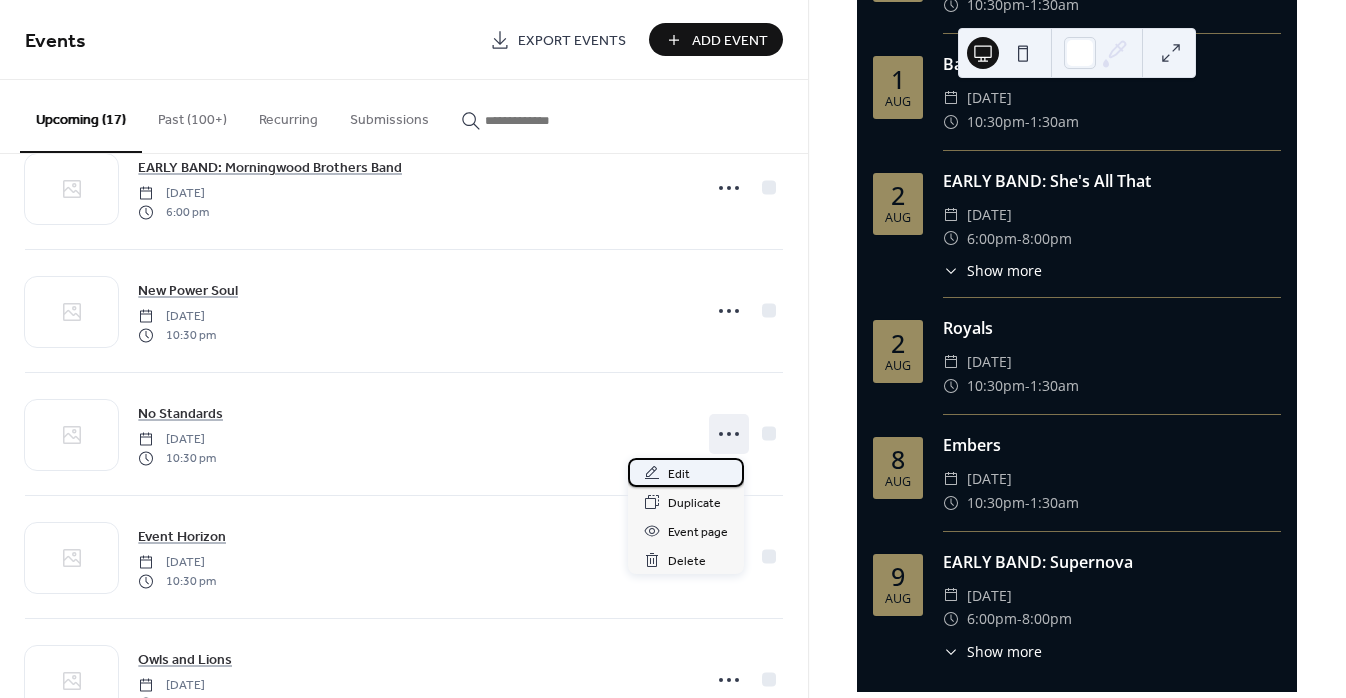 click on "Edit" at bounding box center [686, 472] 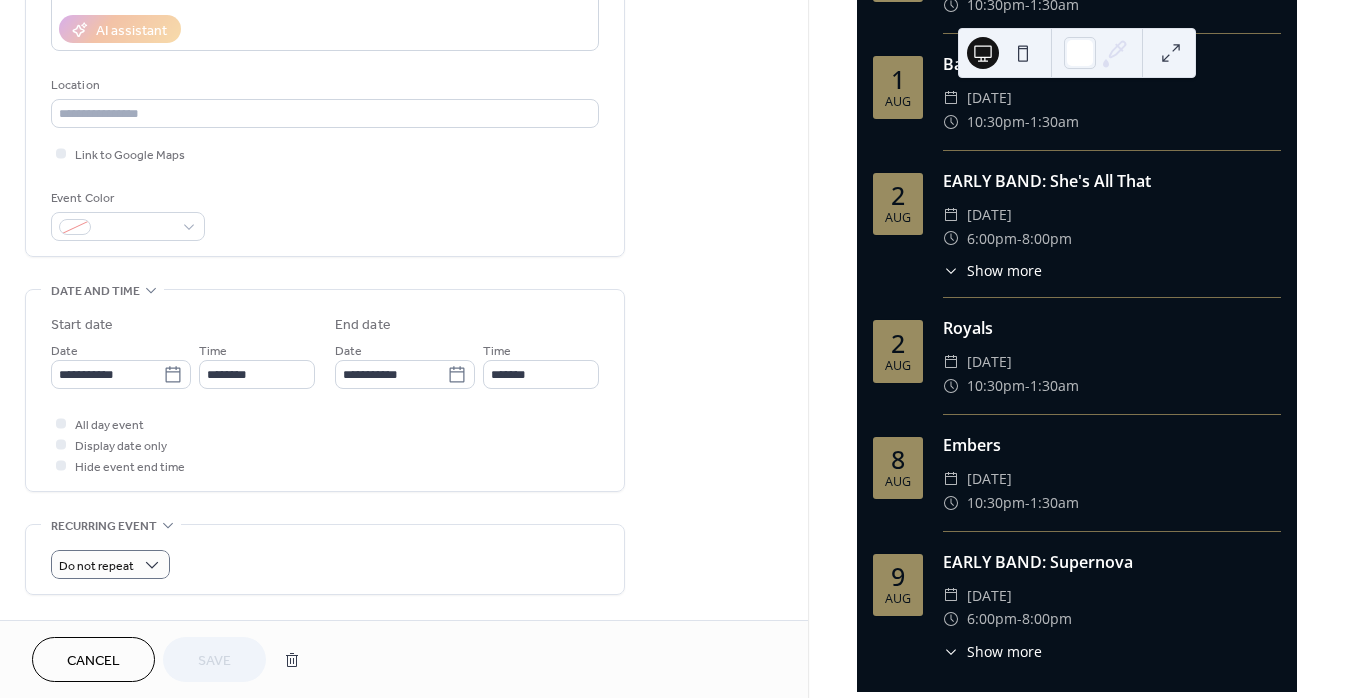 scroll, scrollTop: 377, scrollLeft: 0, axis: vertical 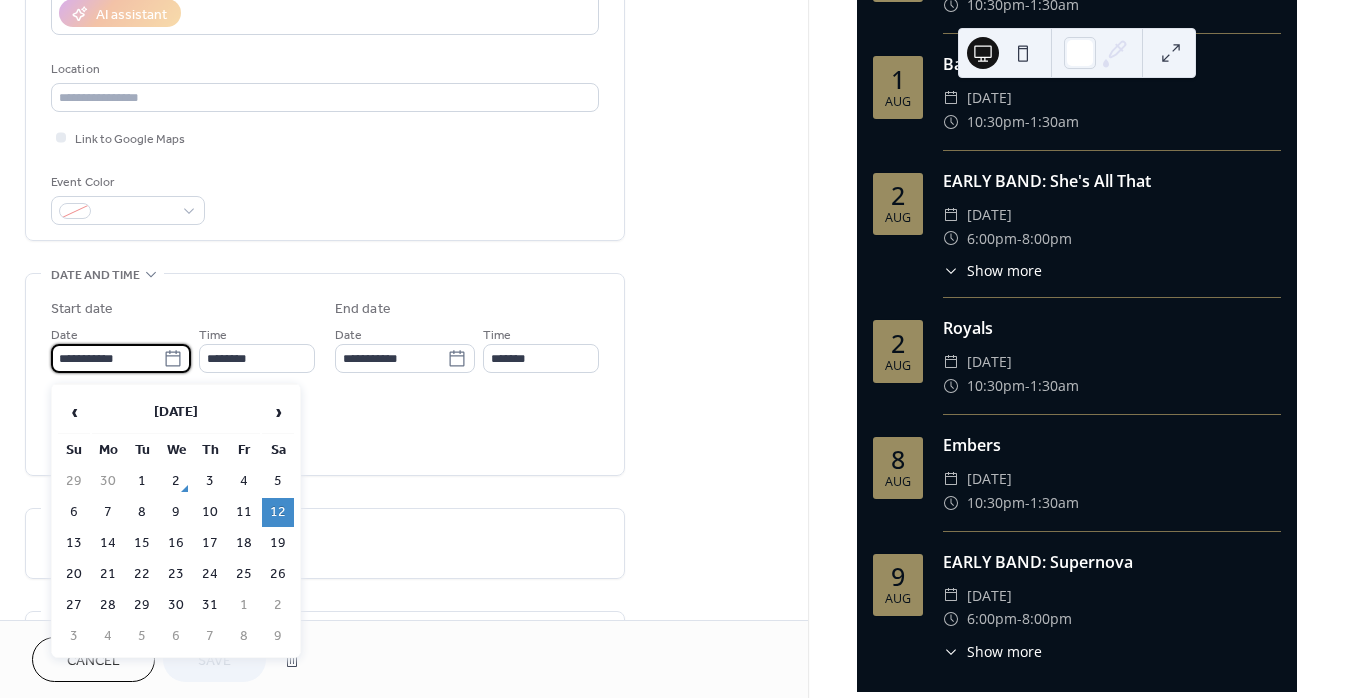 click on "**********" at bounding box center [107, 358] 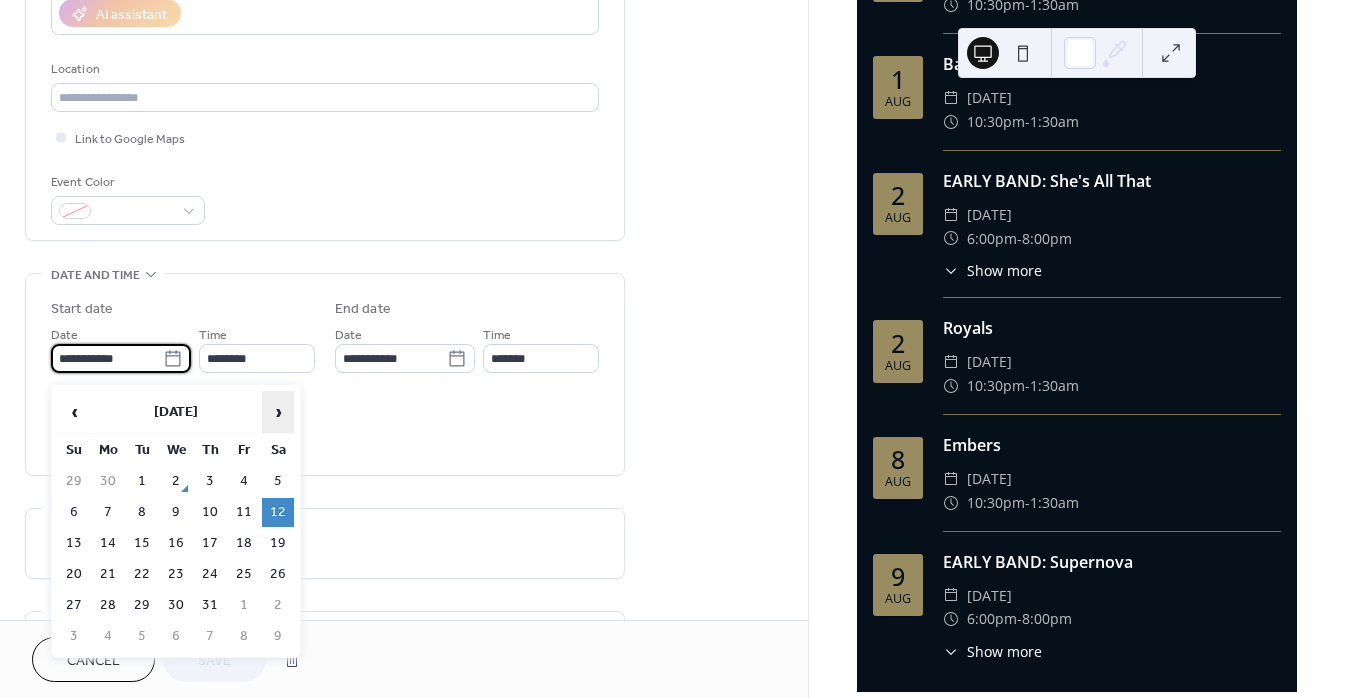 click on "›" at bounding box center [278, 412] 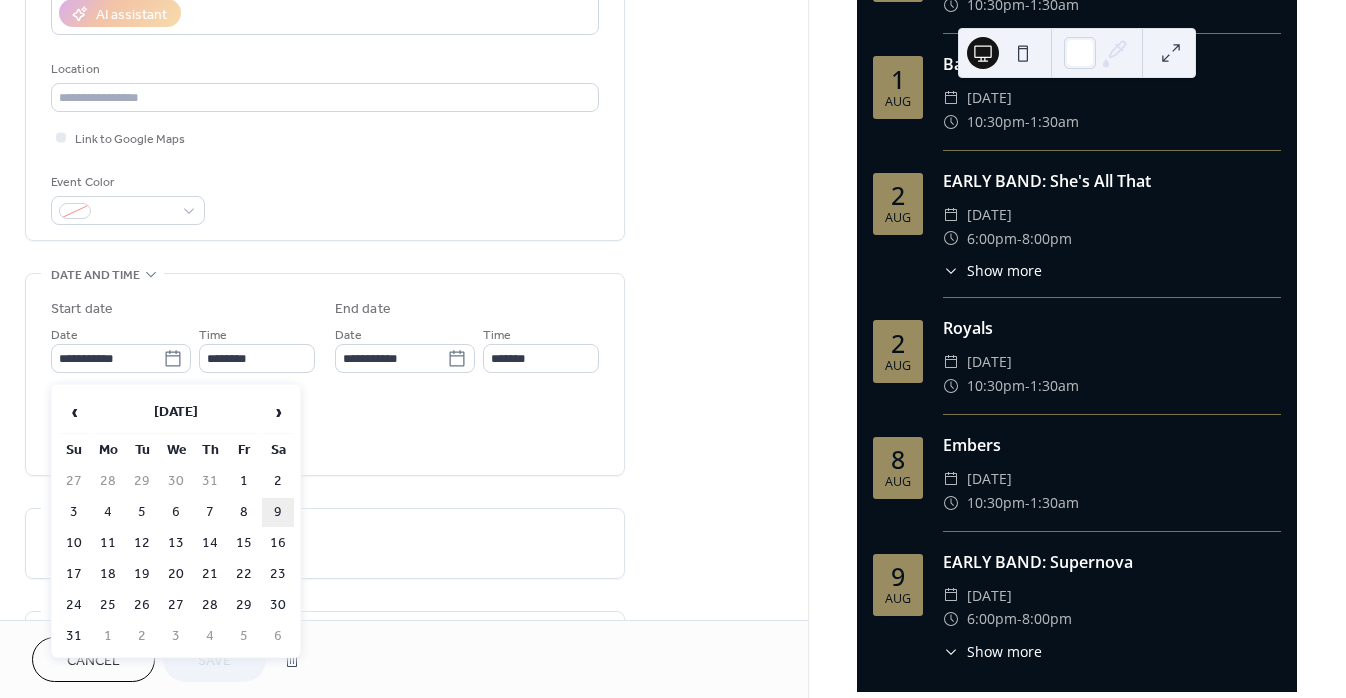 click on "9" at bounding box center (278, 512) 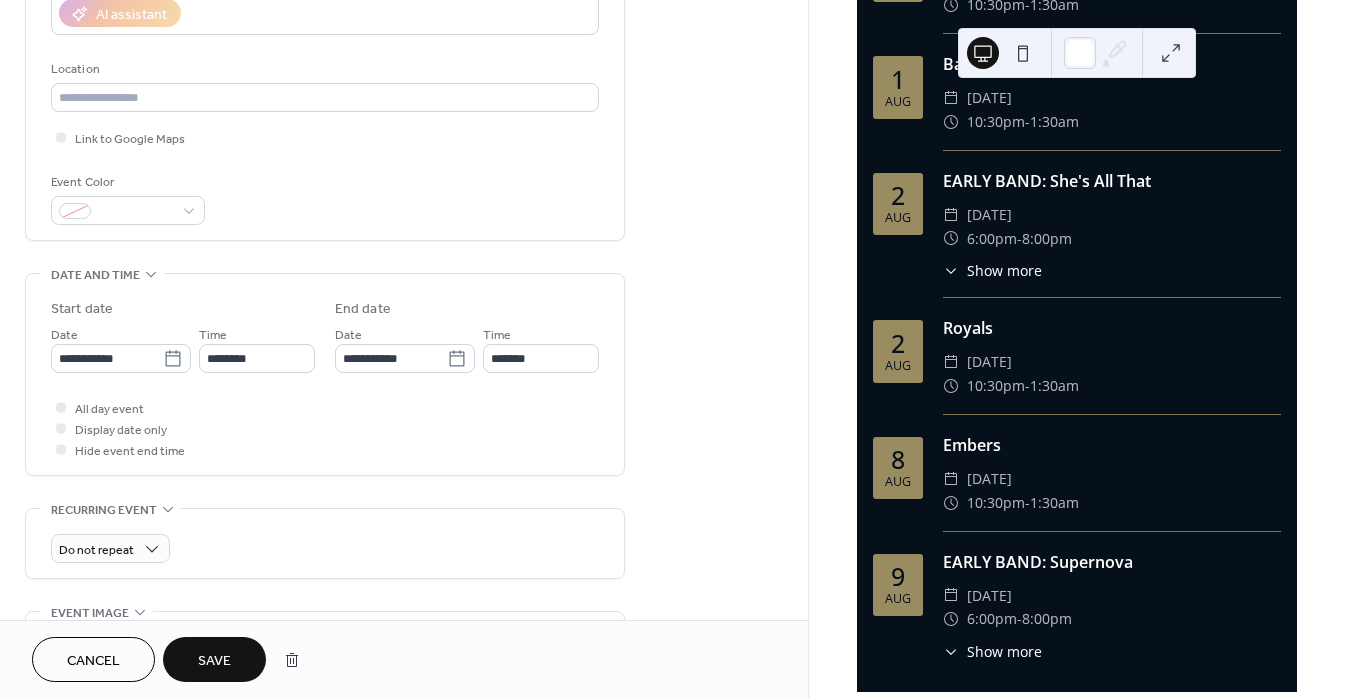 click on "Save" at bounding box center [214, 659] 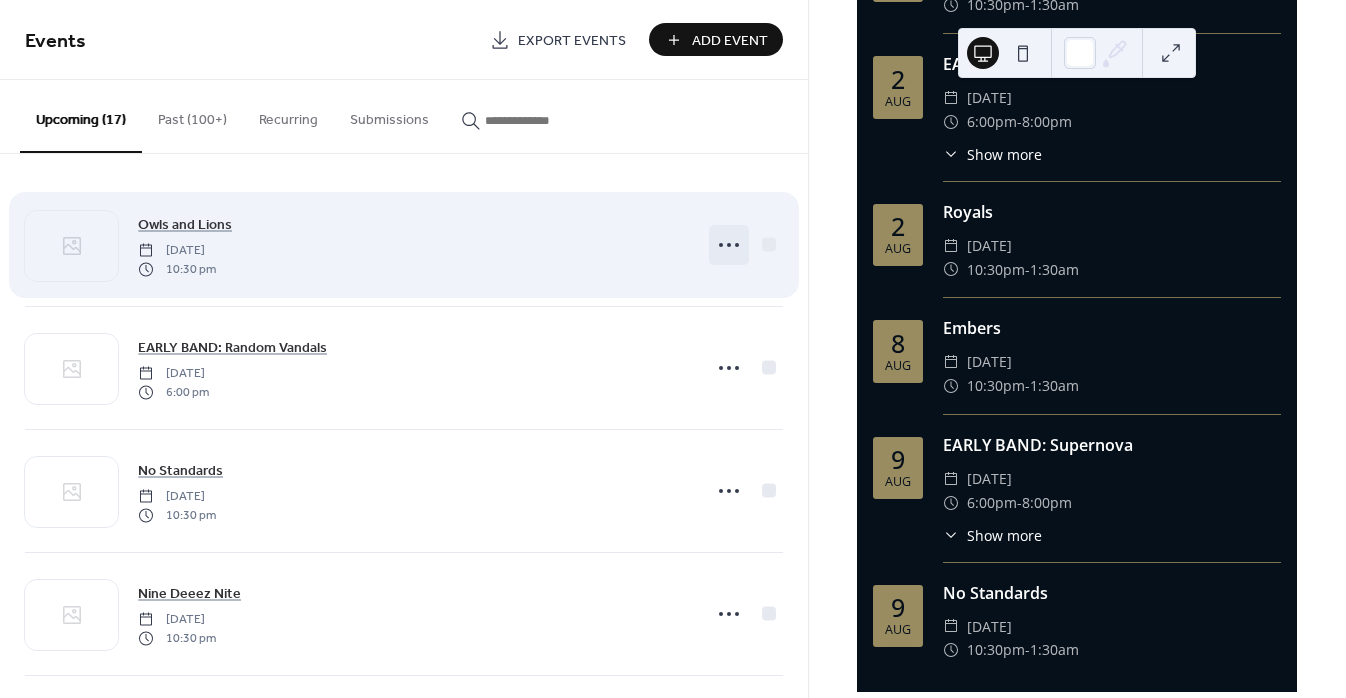 click 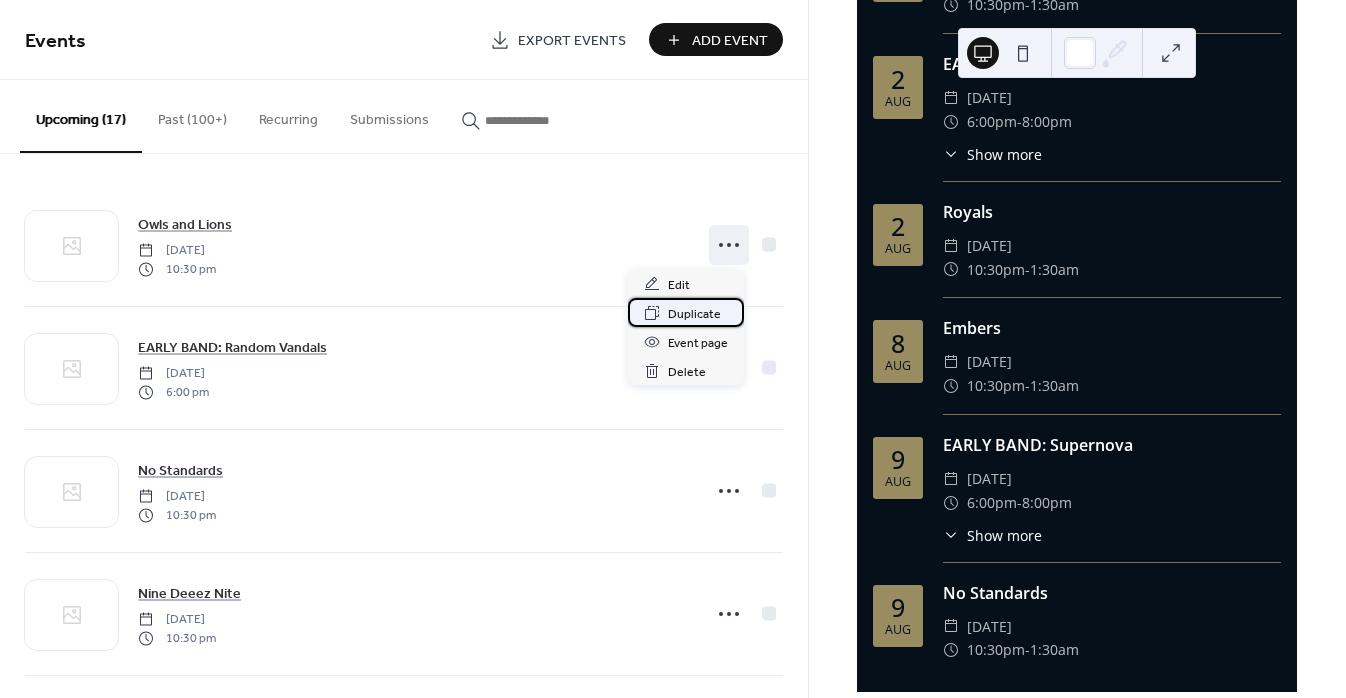 click on "Duplicate" at bounding box center (694, 314) 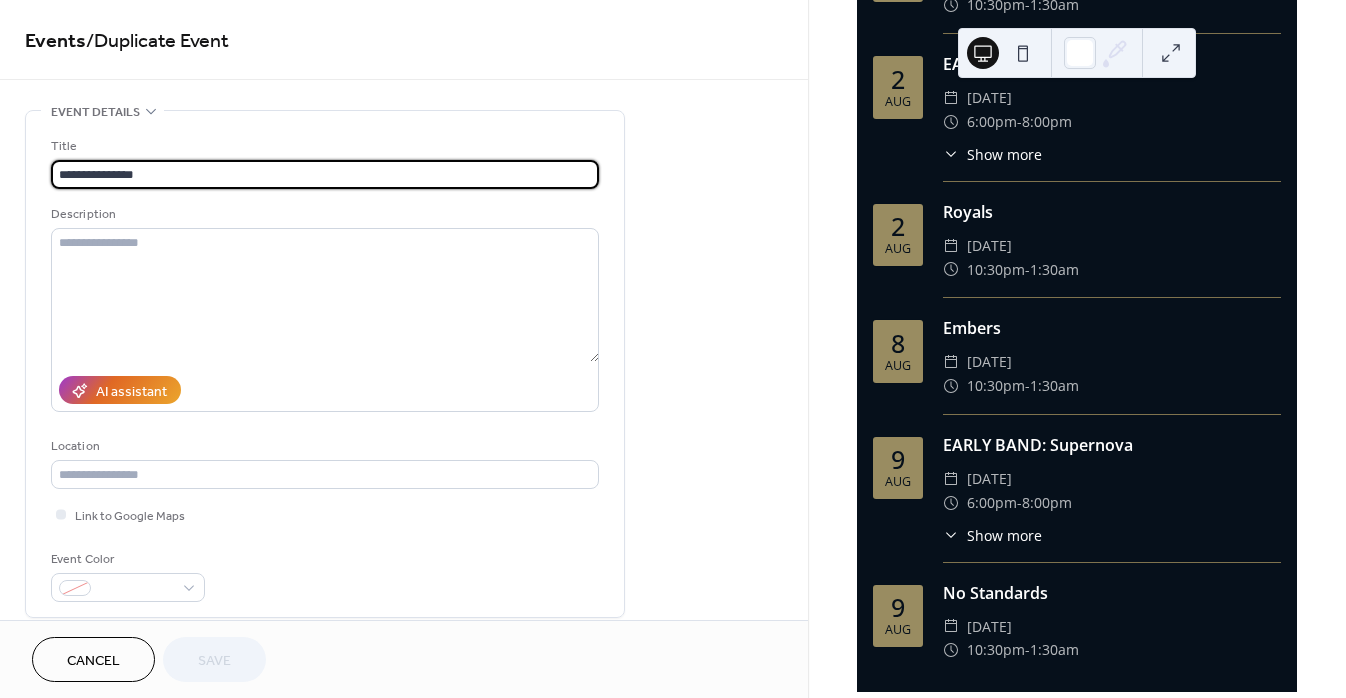 drag, startPoint x: 341, startPoint y: 173, endPoint x: -83, endPoint y: 161, distance: 424.16977 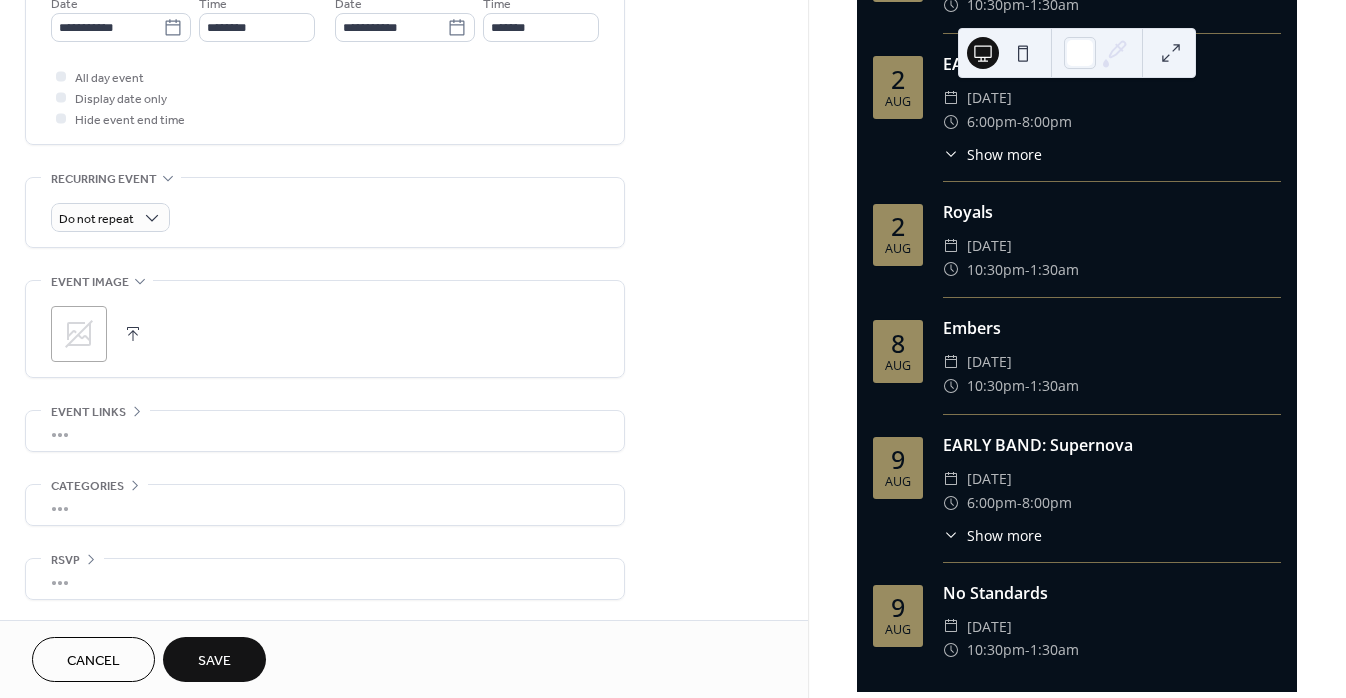 scroll, scrollTop: 714, scrollLeft: 0, axis: vertical 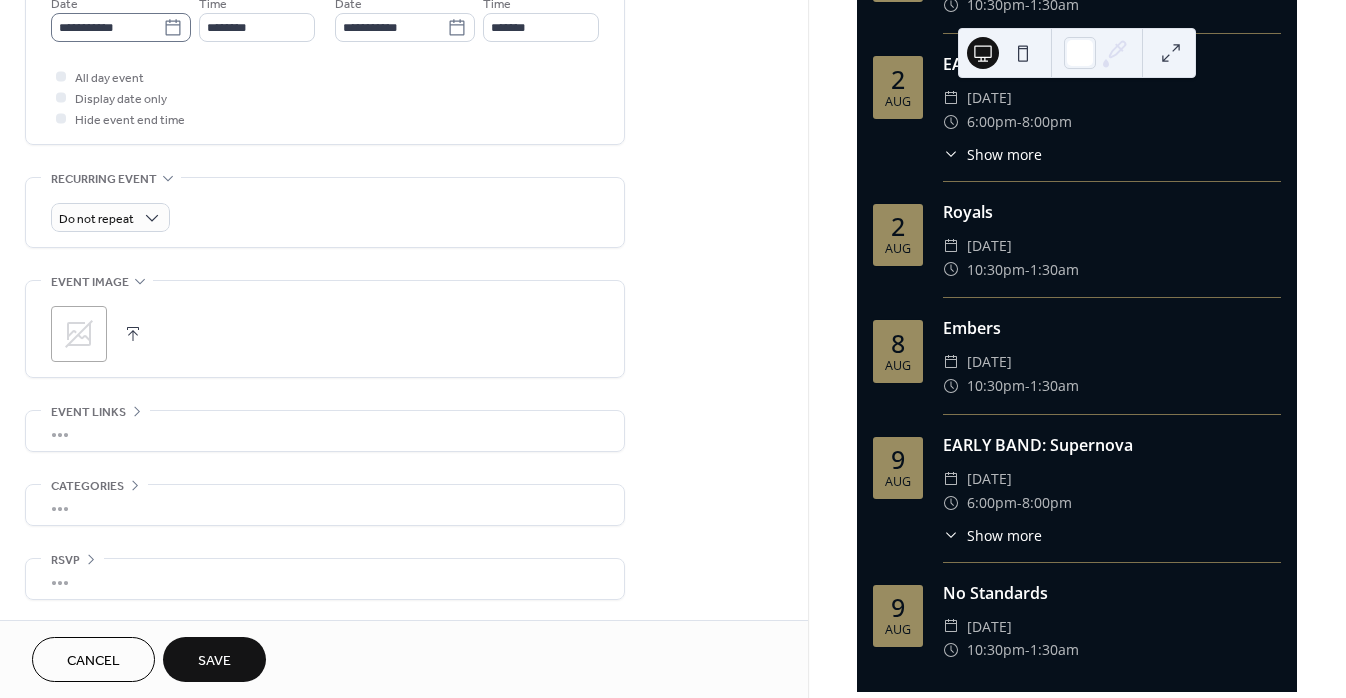 type on "**********" 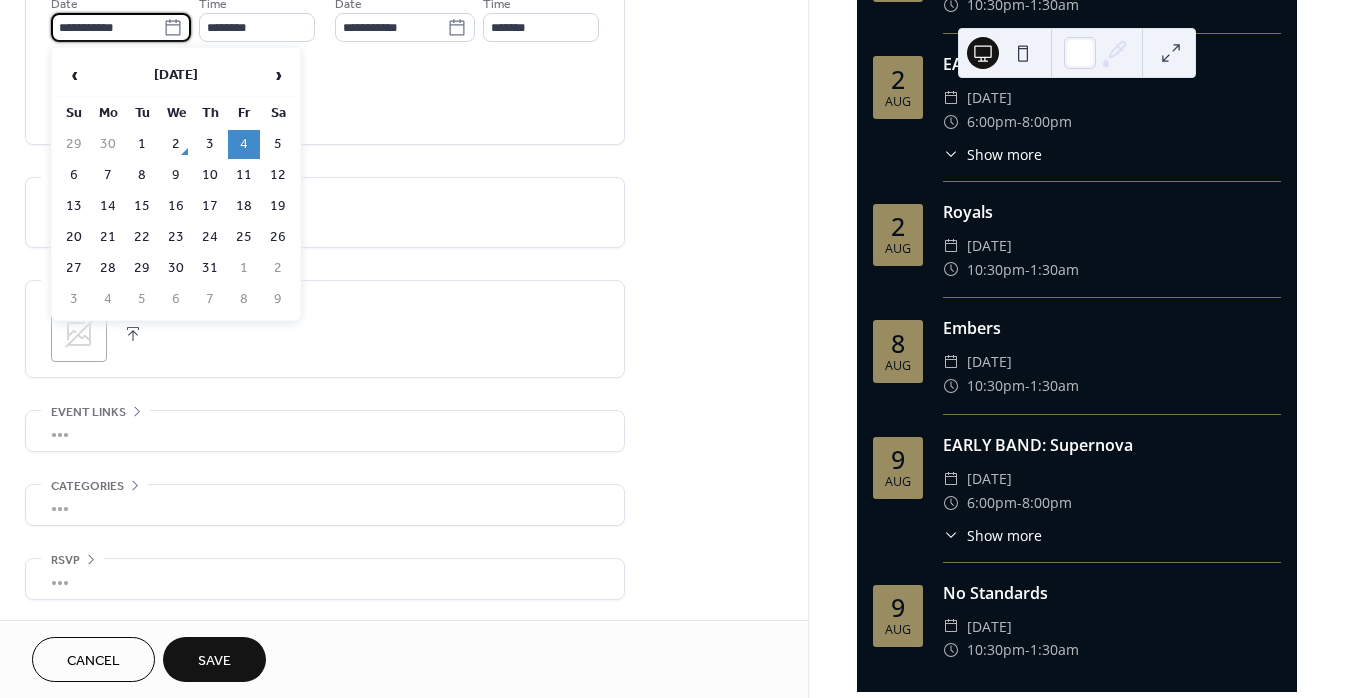click on "**********" at bounding box center [107, 27] 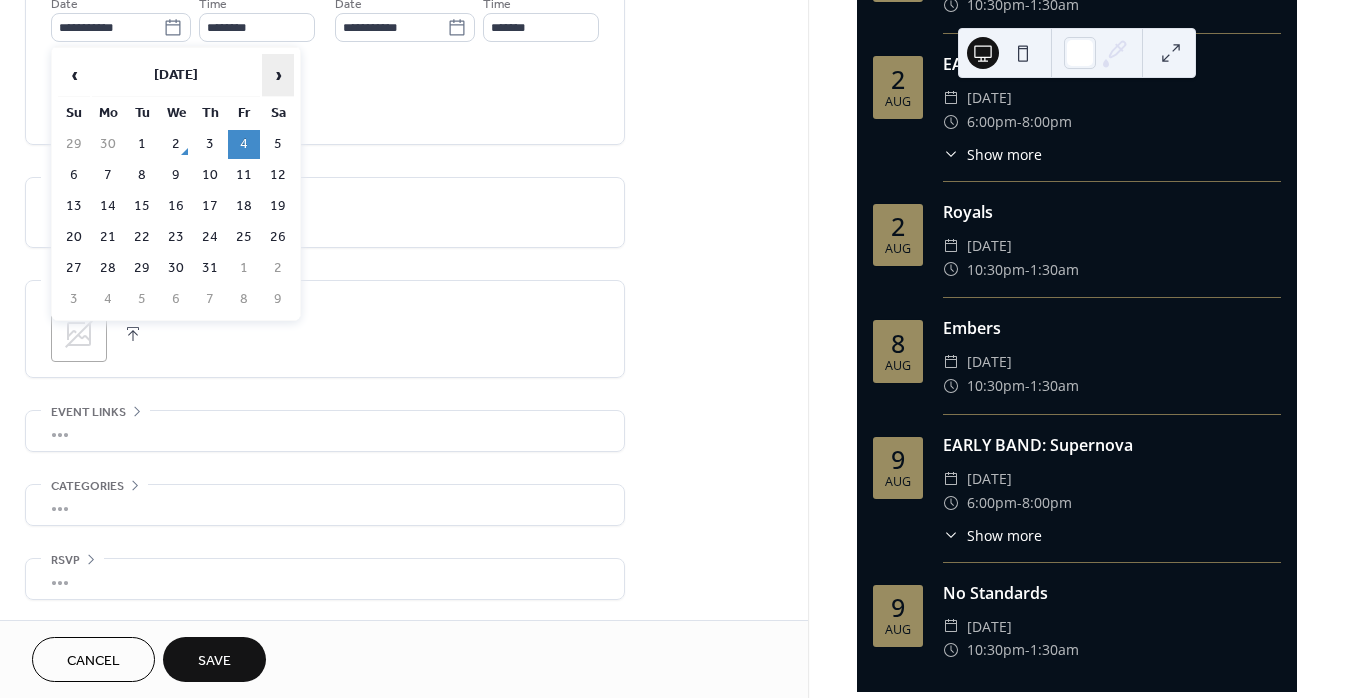 click on "›" at bounding box center [278, 75] 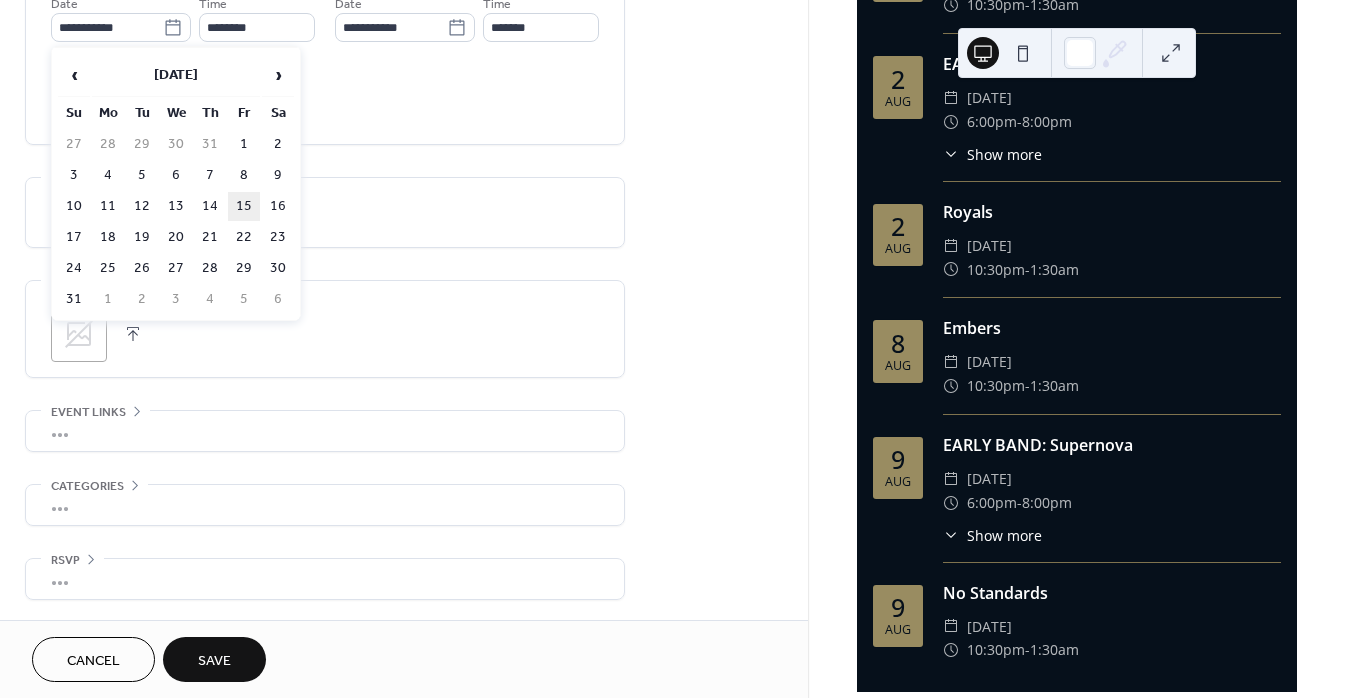 click on "15" at bounding box center (244, 206) 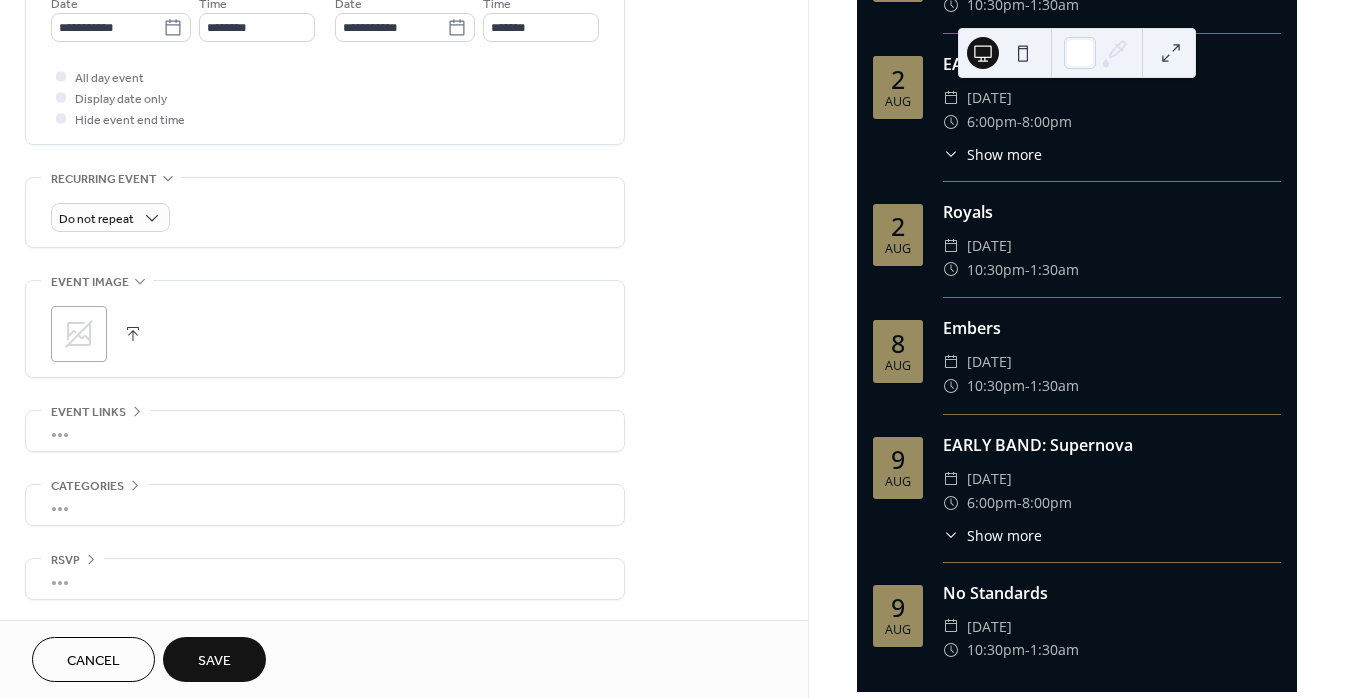click on "Save" at bounding box center [214, 661] 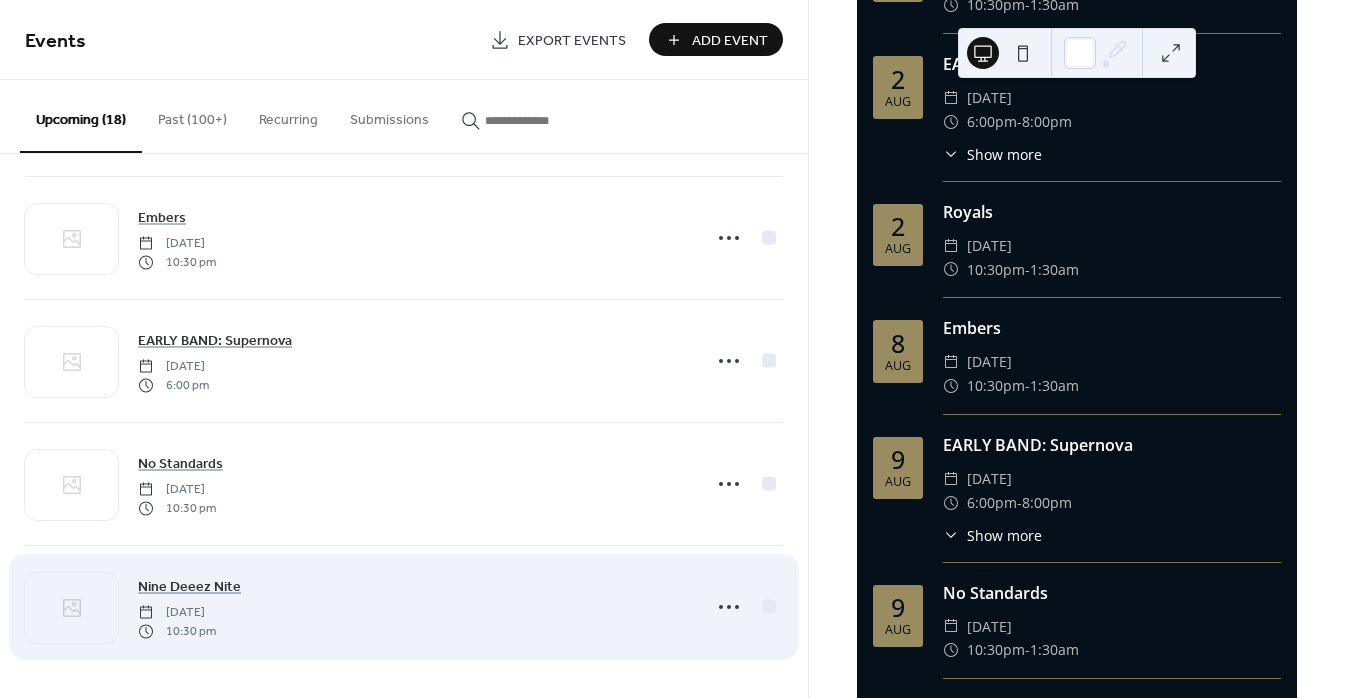 scroll, scrollTop: 1729, scrollLeft: 0, axis: vertical 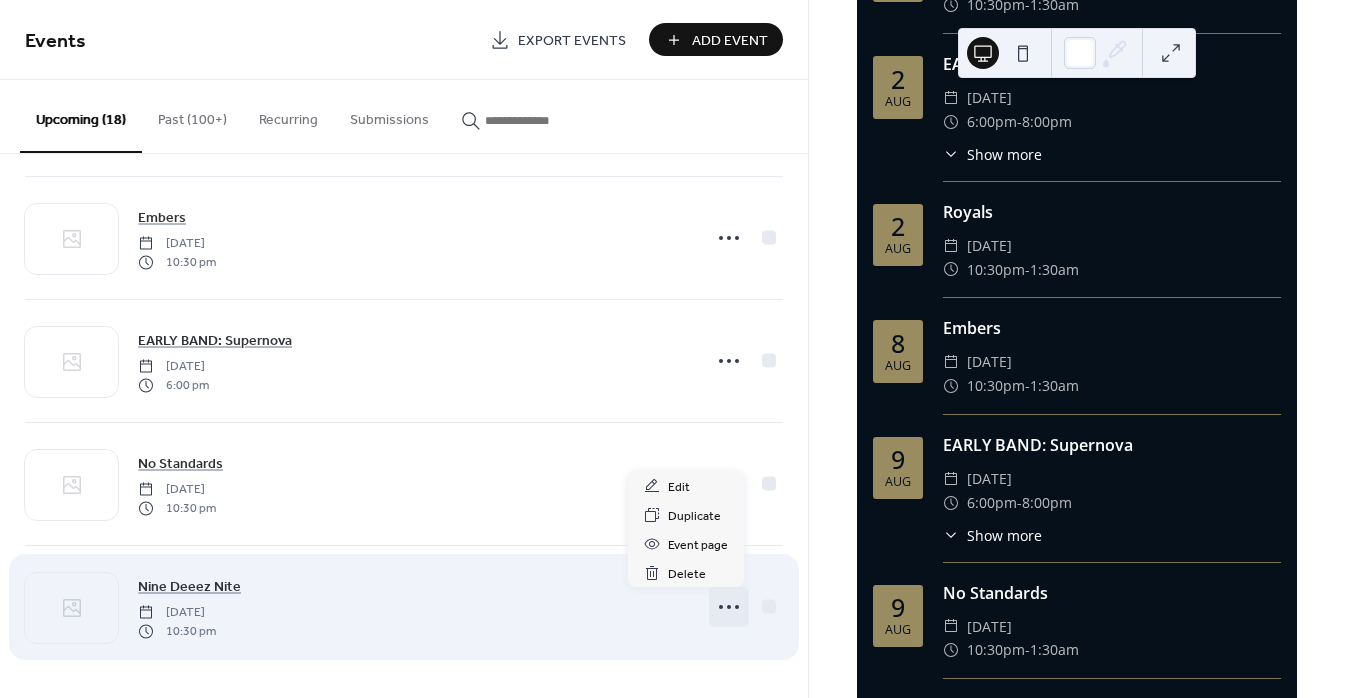 click 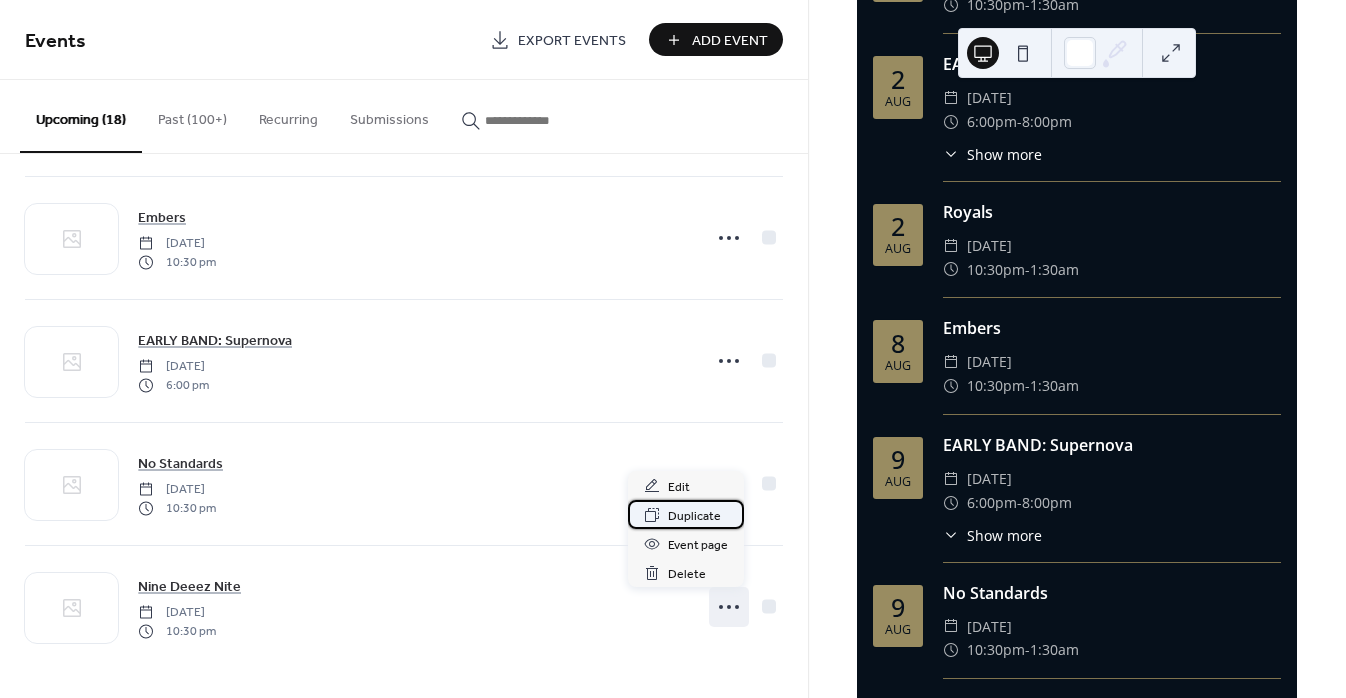 click on "Duplicate" at bounding box center (694, 516) 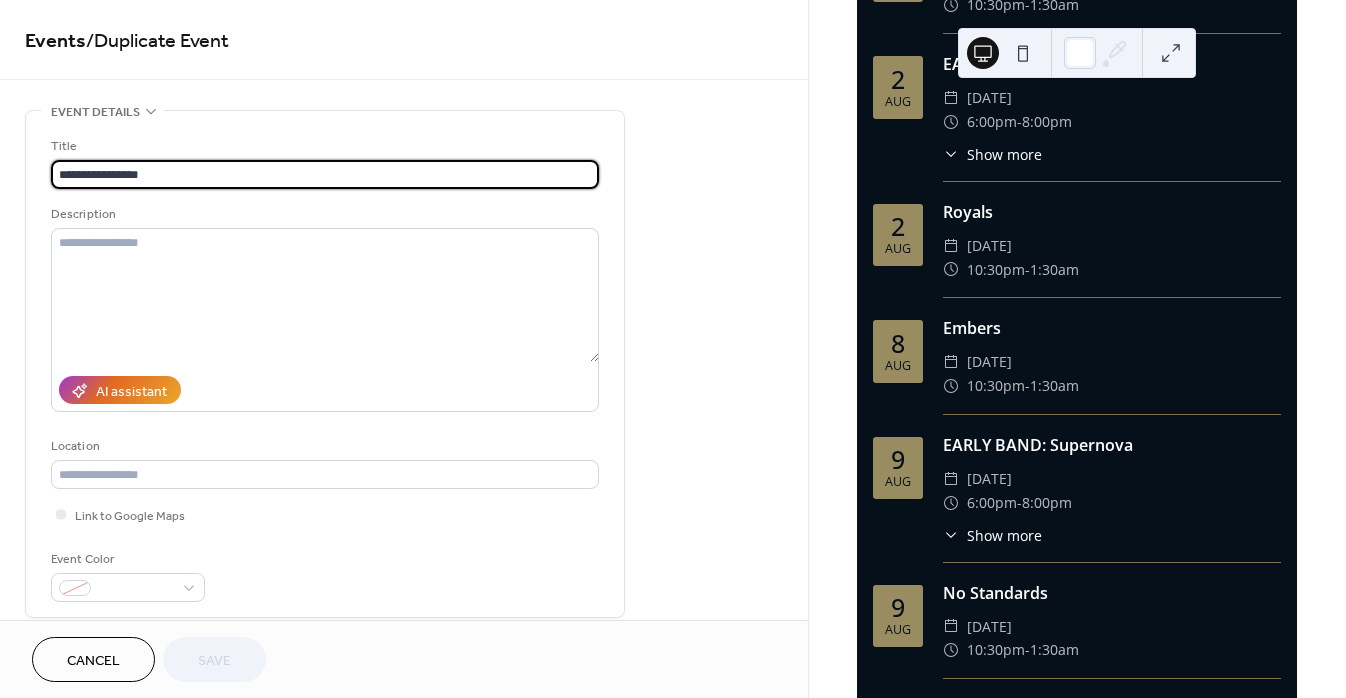 click on "**********" at bounding box center [325, 174] 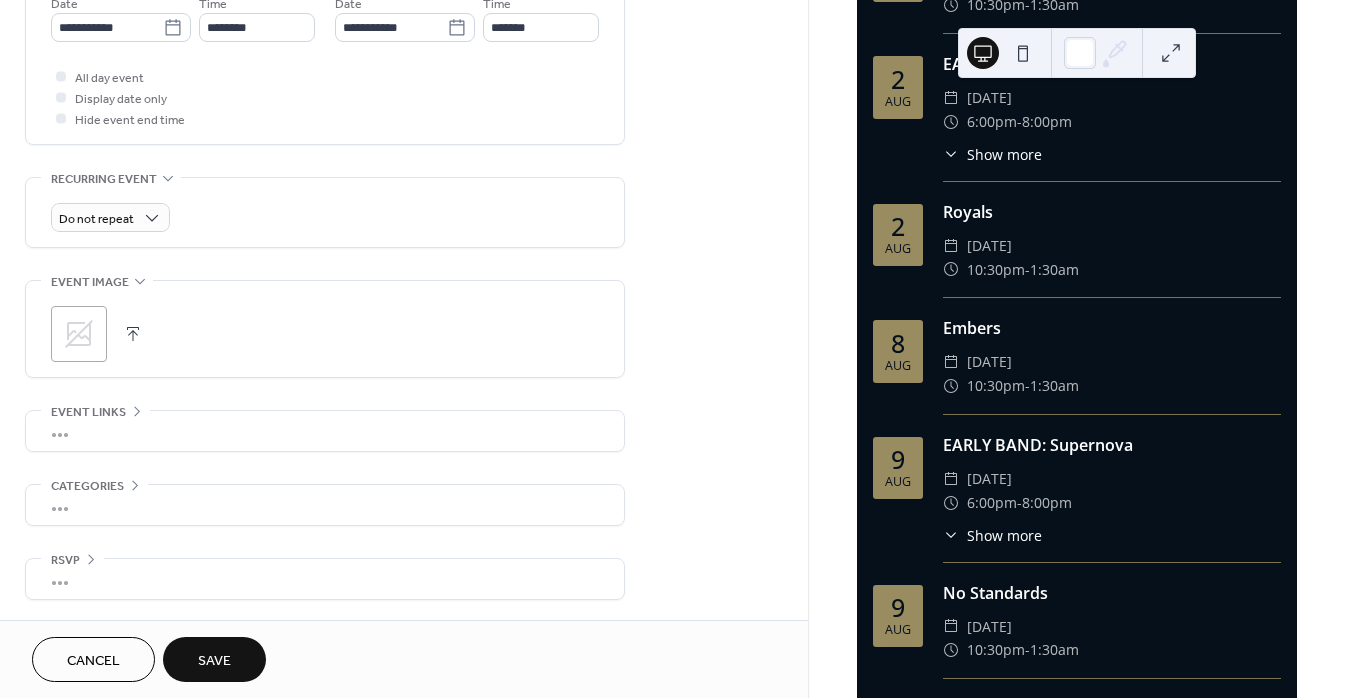 scroll, scrollTop: 714, scrollLeft: 0, axis: vertical 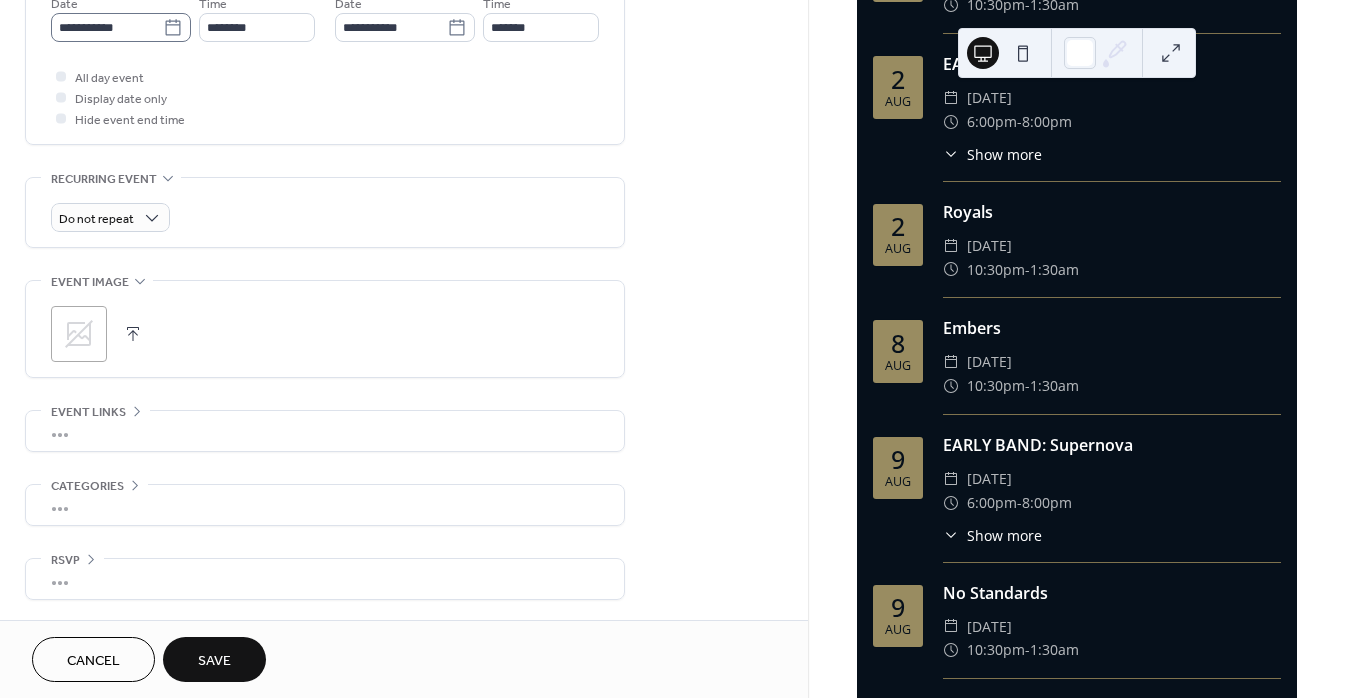 type on "*********" 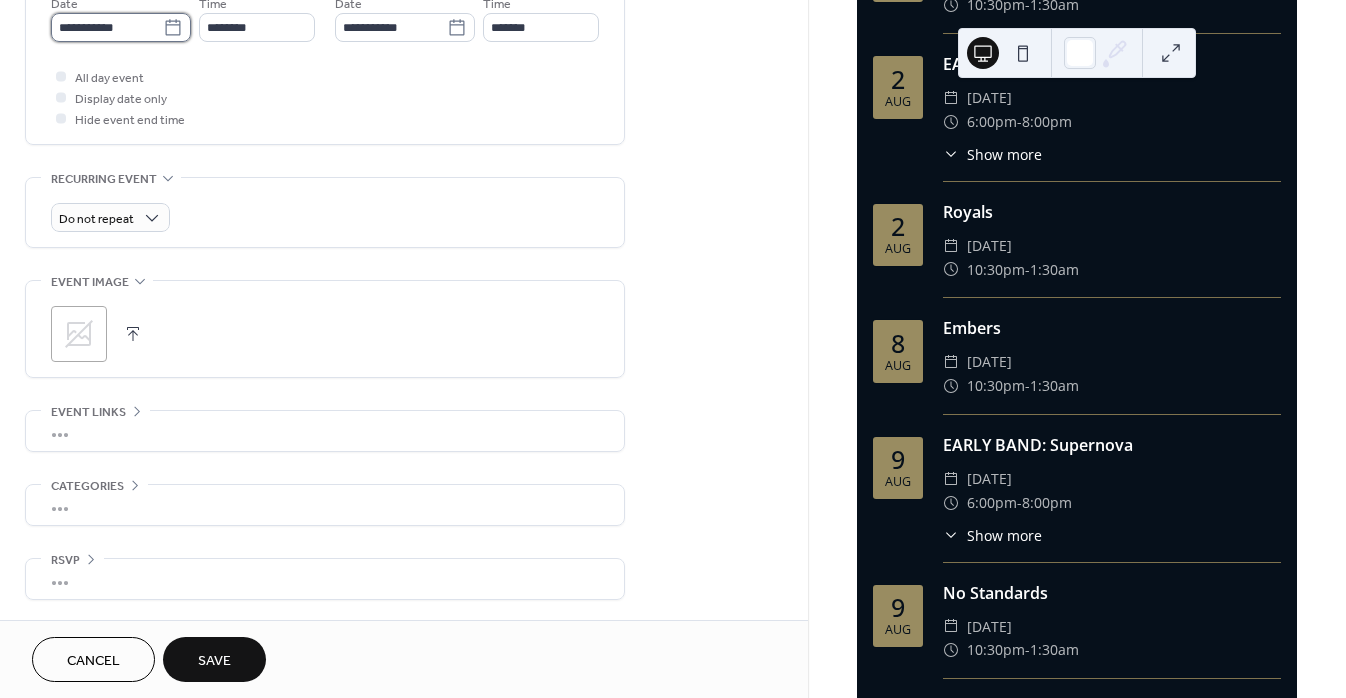 click on "**********" at bounding box center [107, 27] 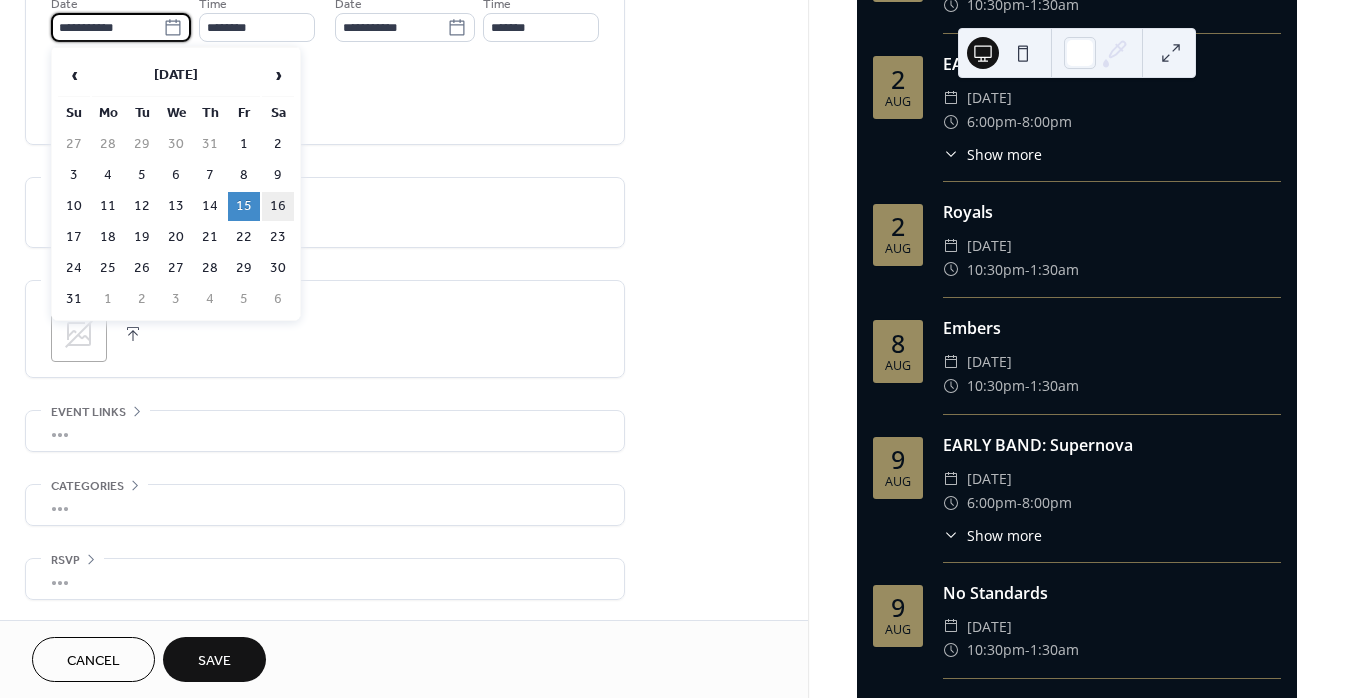 click on "16" at bounding box center (278, 206) 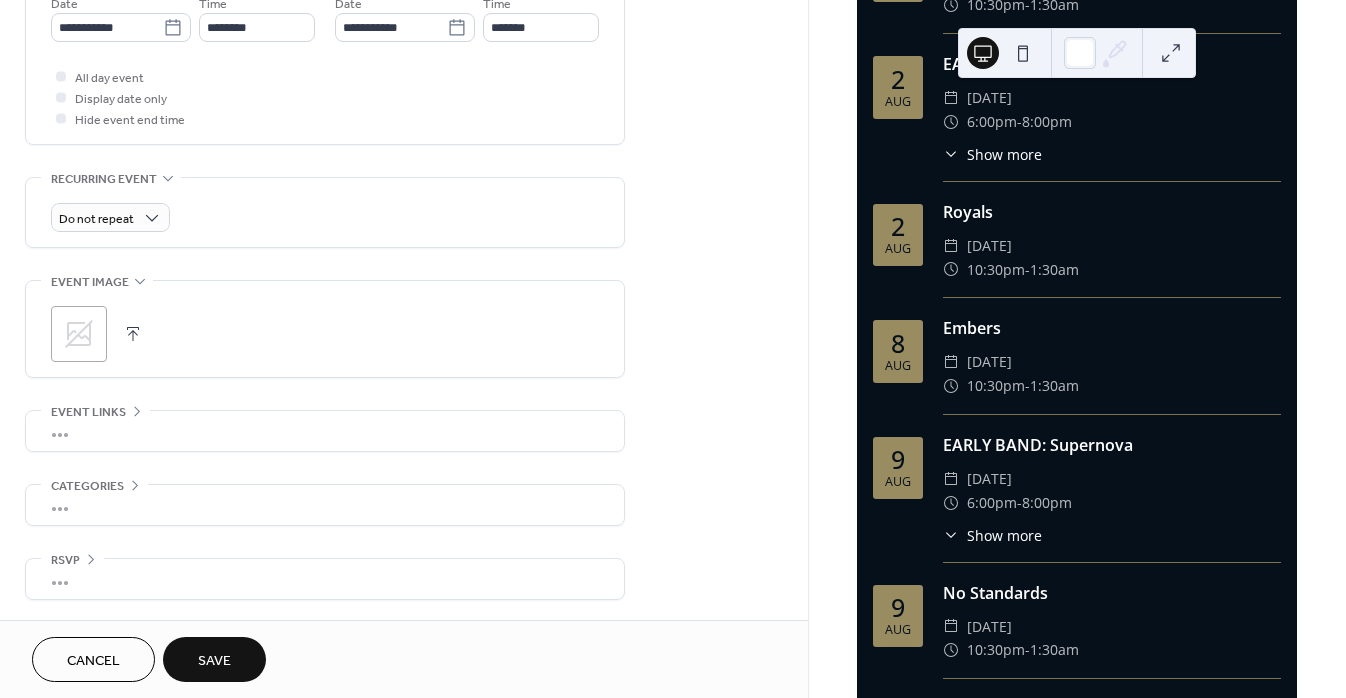 type on "**********" 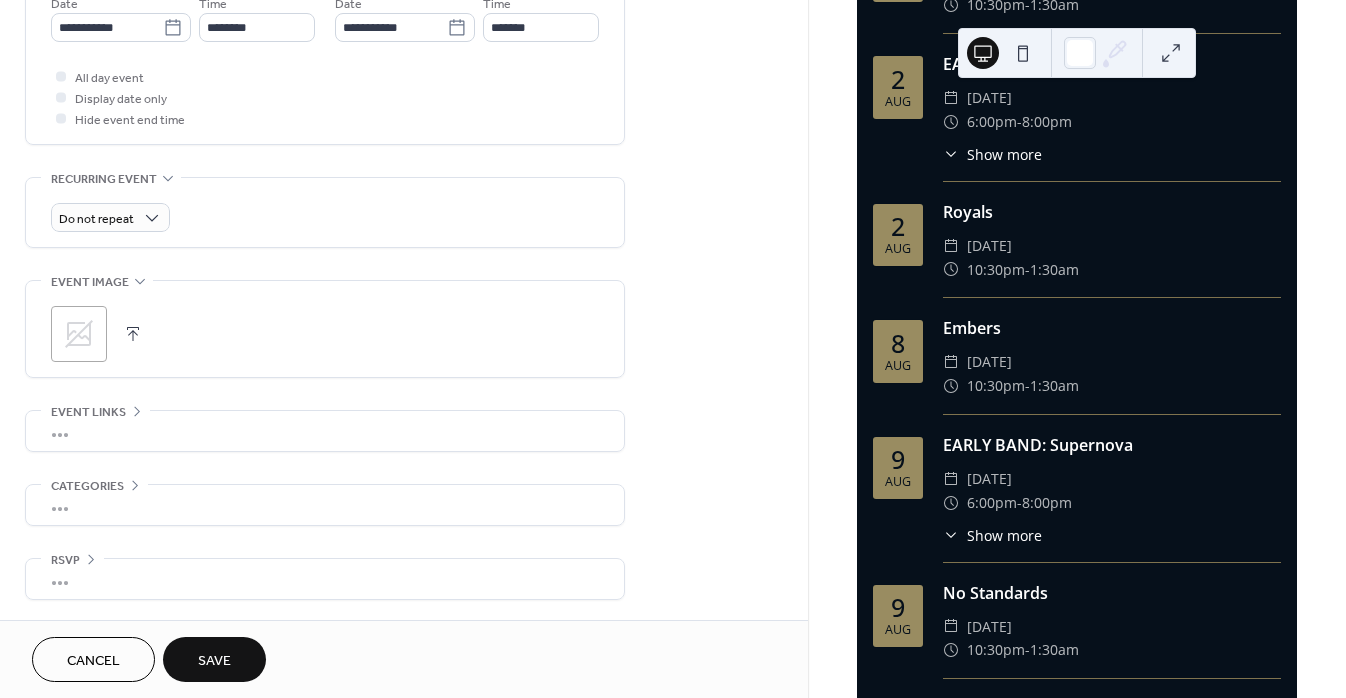 type on "**********" 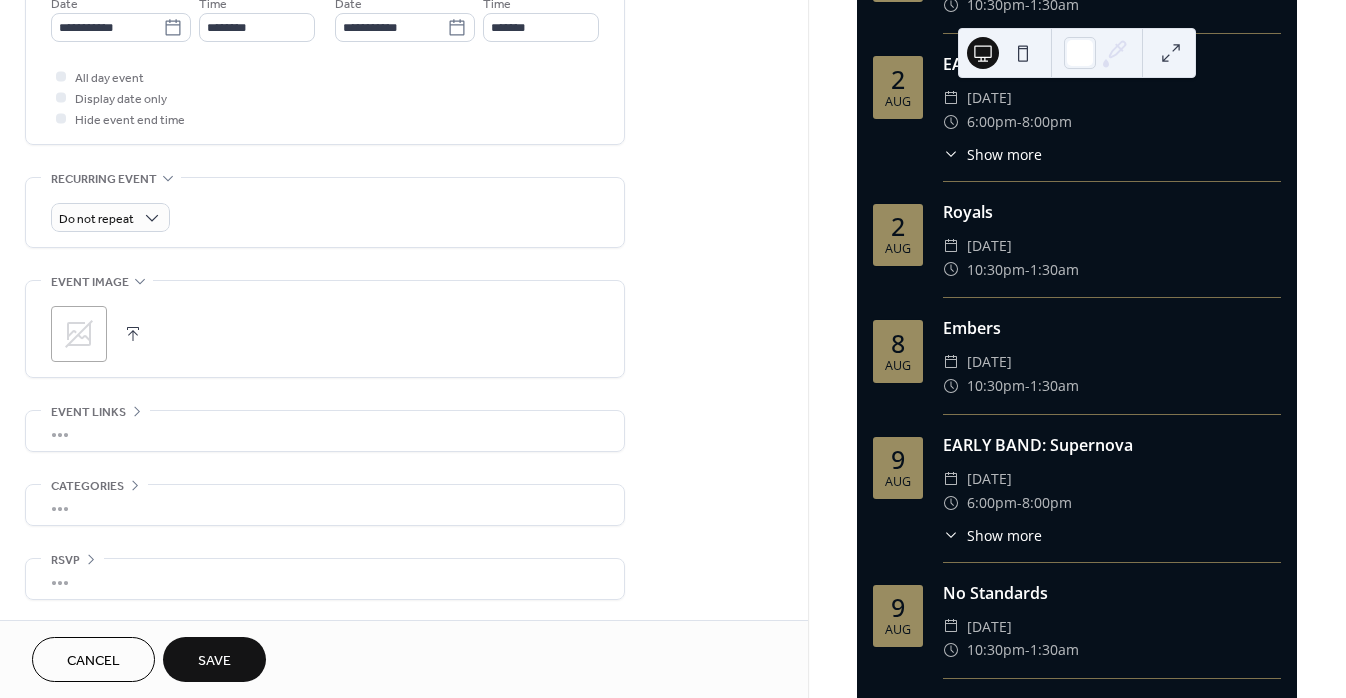 click on "Save" at bounding box center [214, 661] 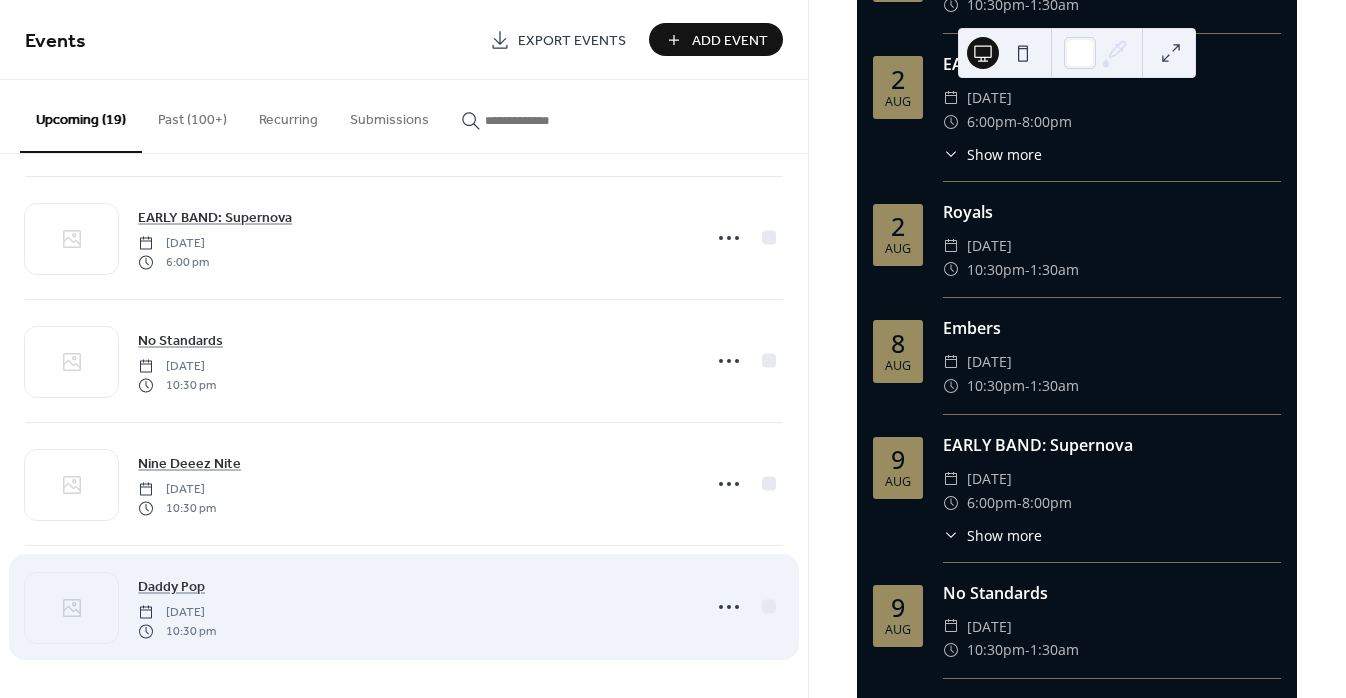 scroll, scrollTop: 1852, scrollLeft: 0, axis: vertical 